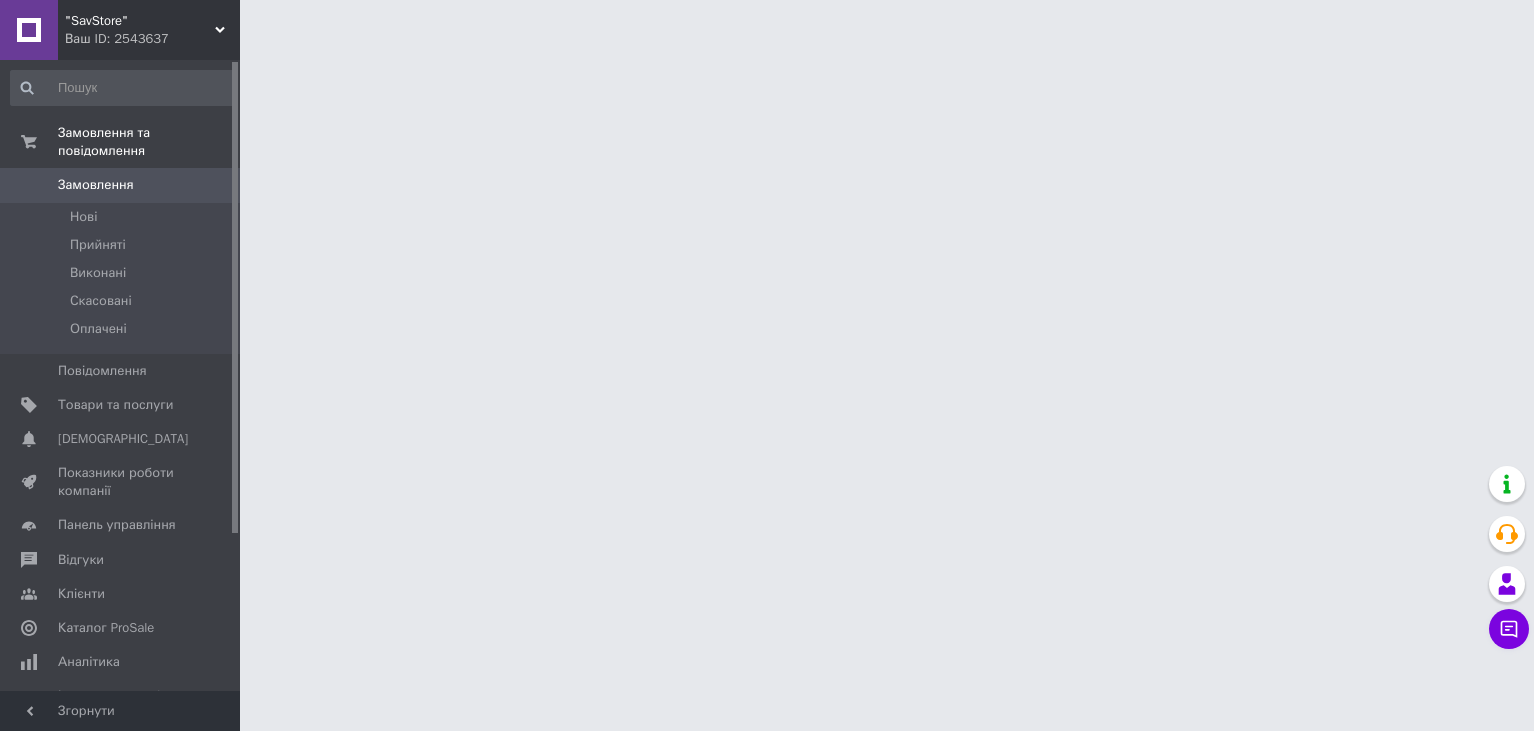 scroll, scrollTop: 0, scrollLeft: 0, axis: both 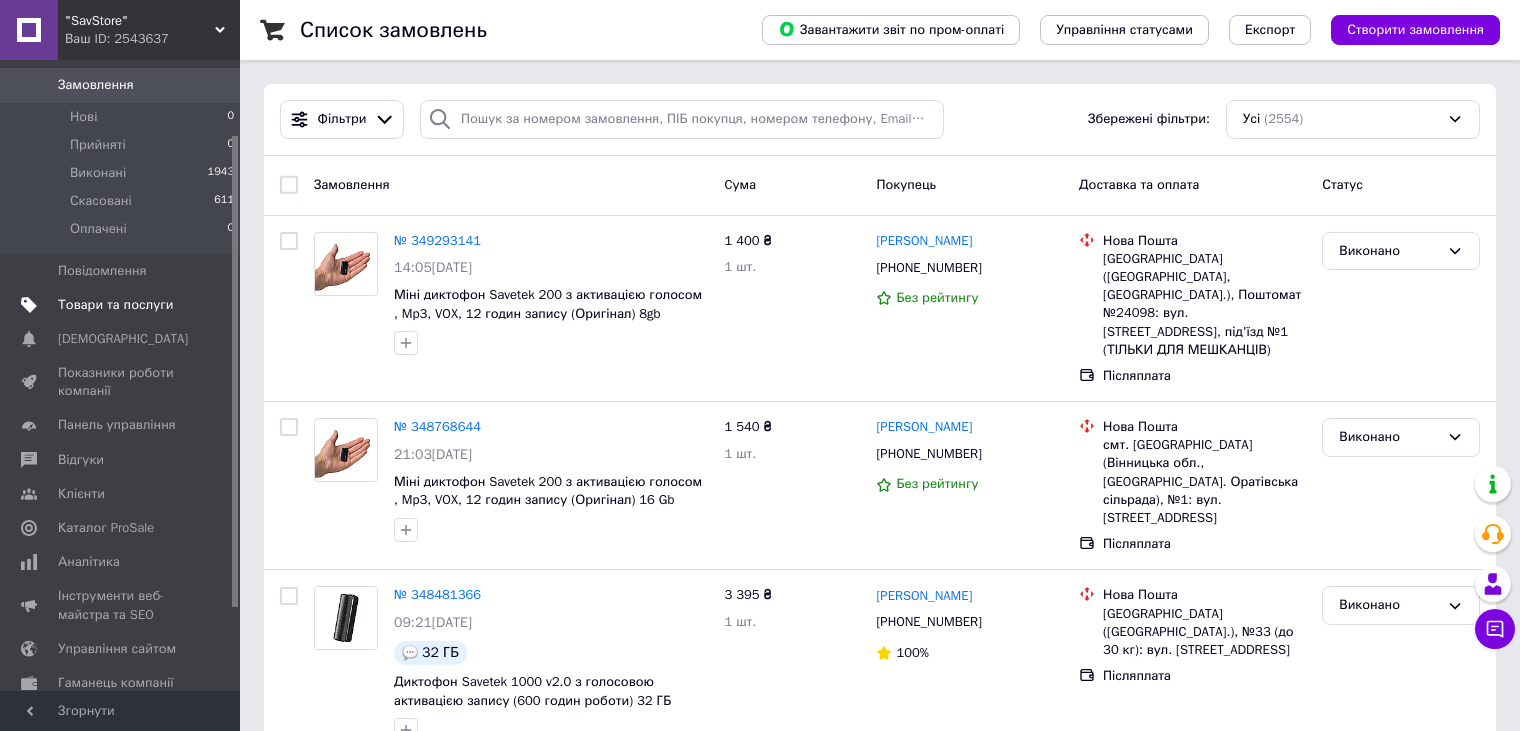 click on "Товари та послуги" at bounding box center [115, 305] 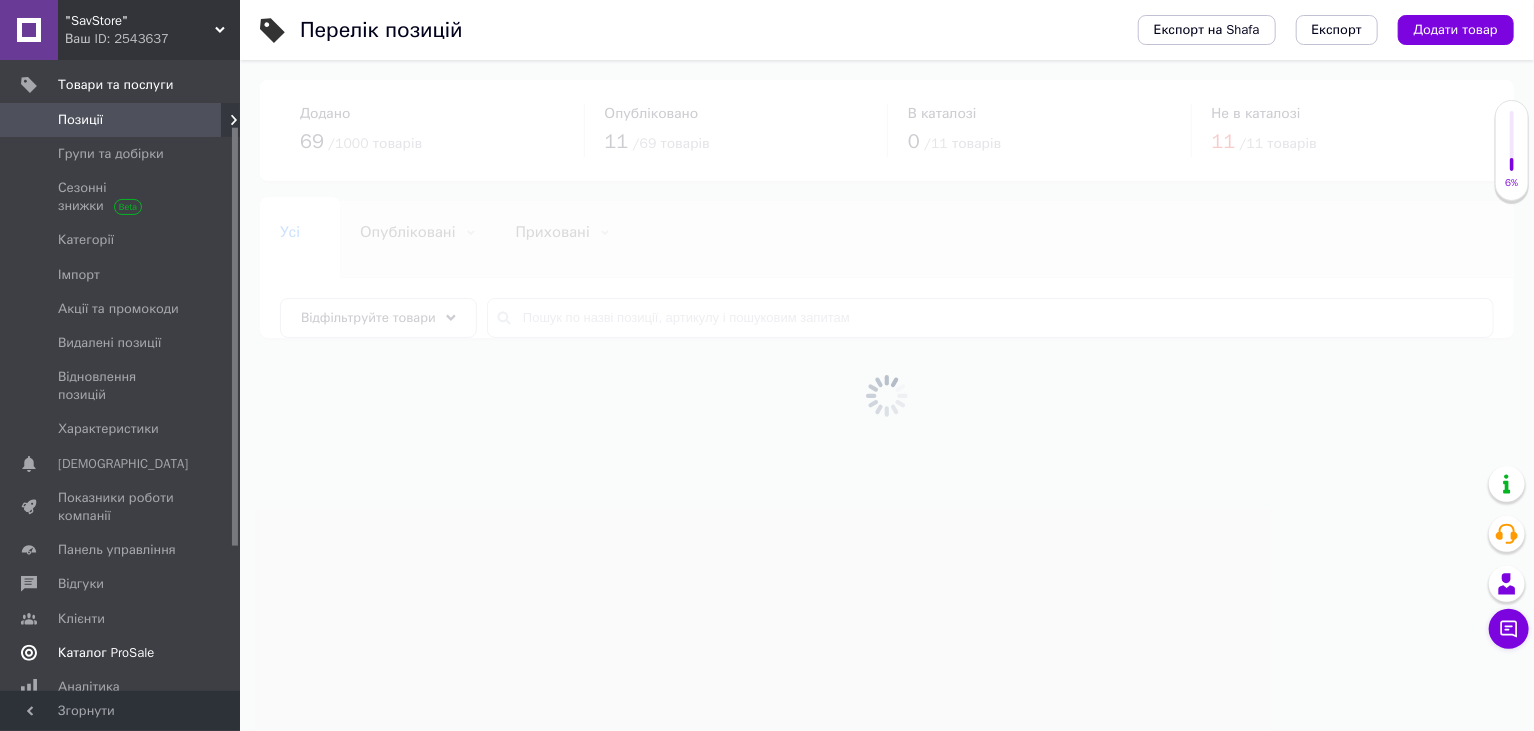 click on "Каталог ProSale" at bounding box center [106, 653] 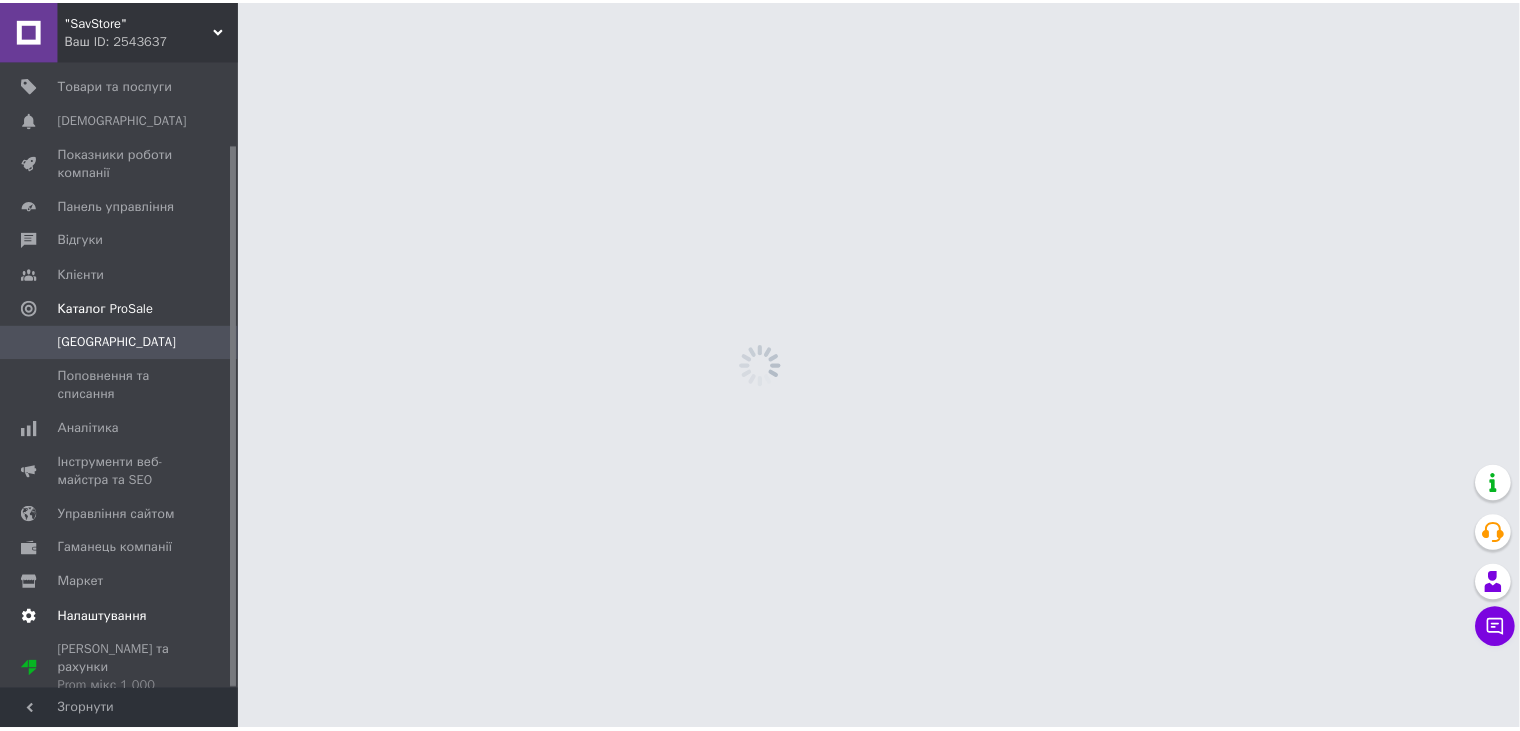 scroll, scrollTop: 96, scrollLeft: 0, axis: vertical 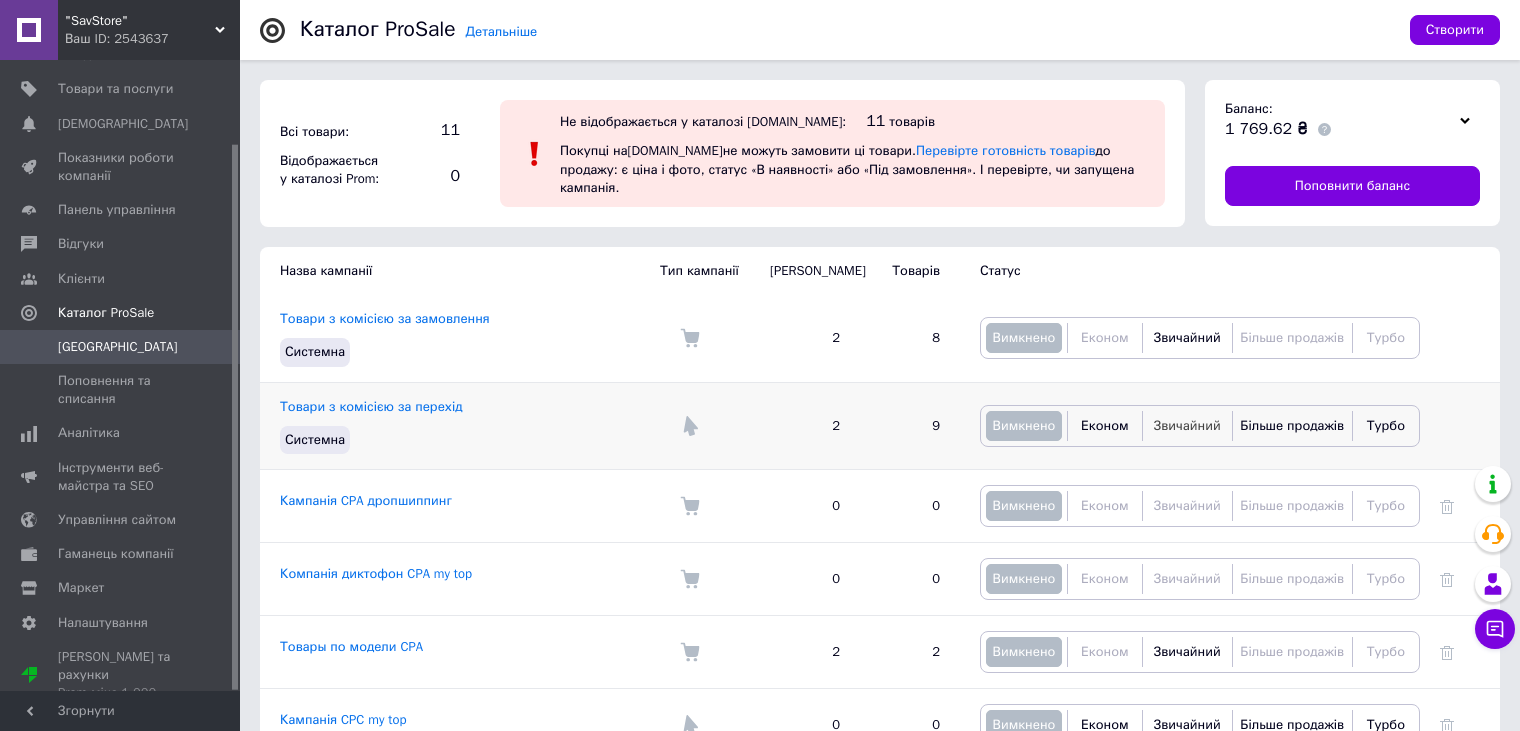 click on "Звичайний" at bounding box center [1187, 425] 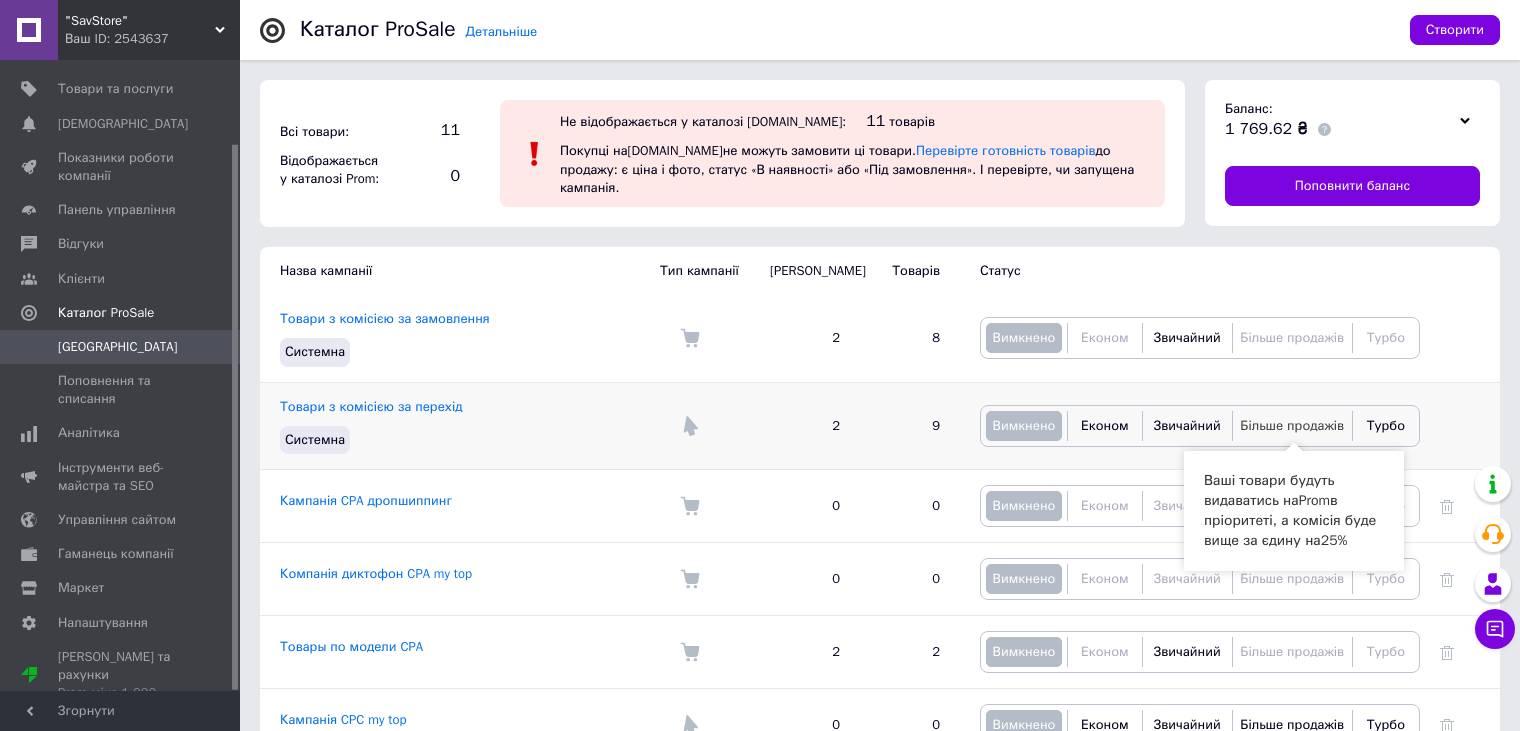 click on "Більше продажів" at bounding box center (1292, 425) 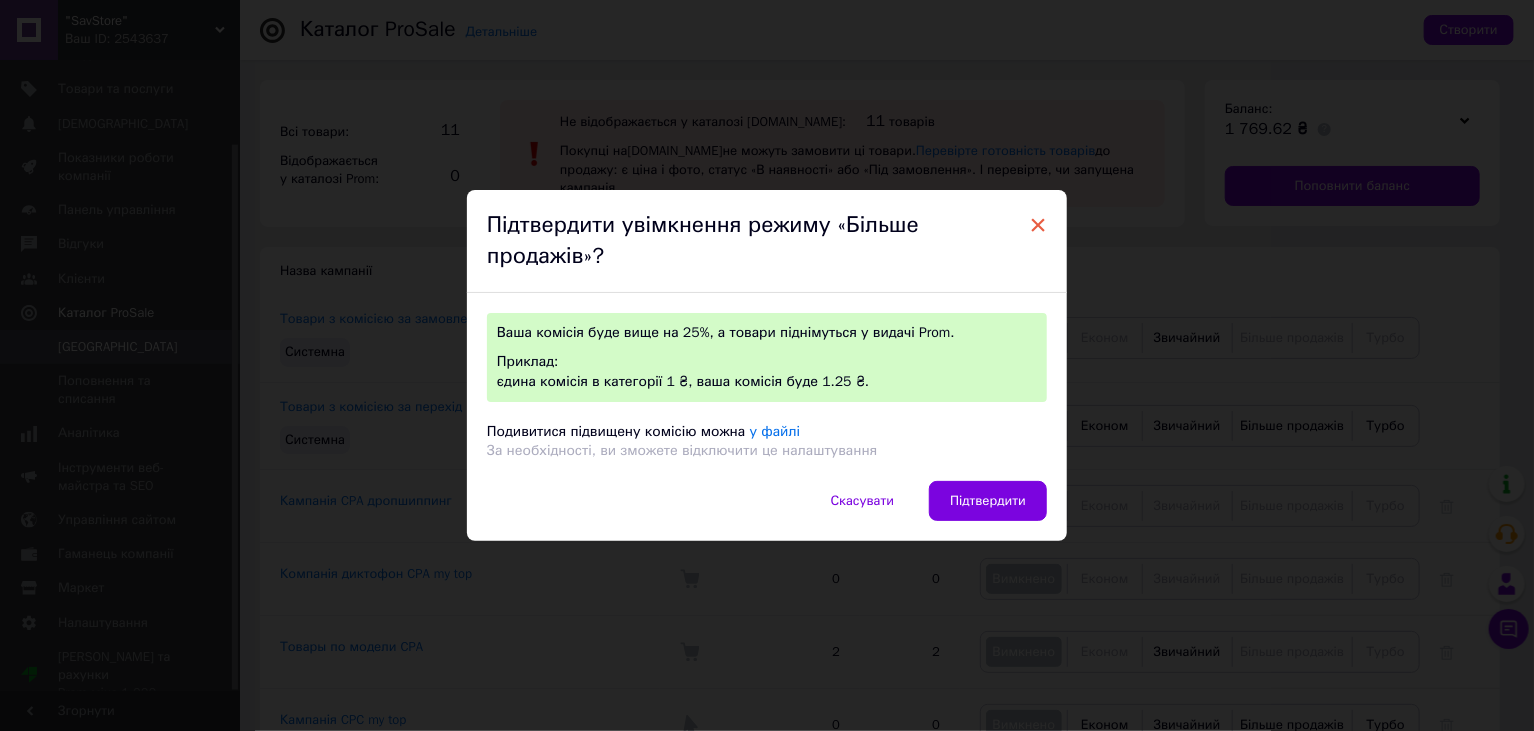 click on "×" at bounding box center [1038, 225] 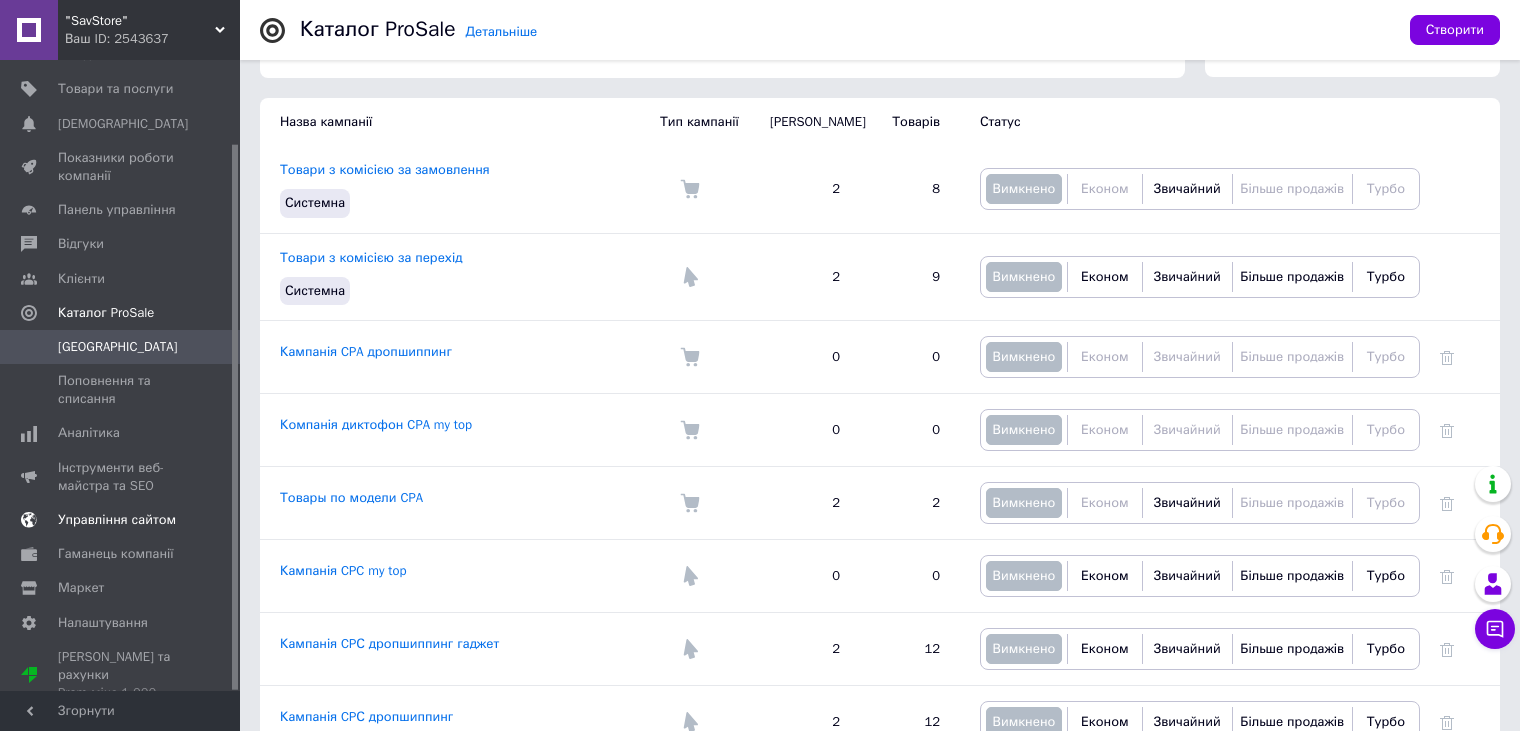 scroll, scrollTop: 263, scrollLeft: 0, axis: vertical 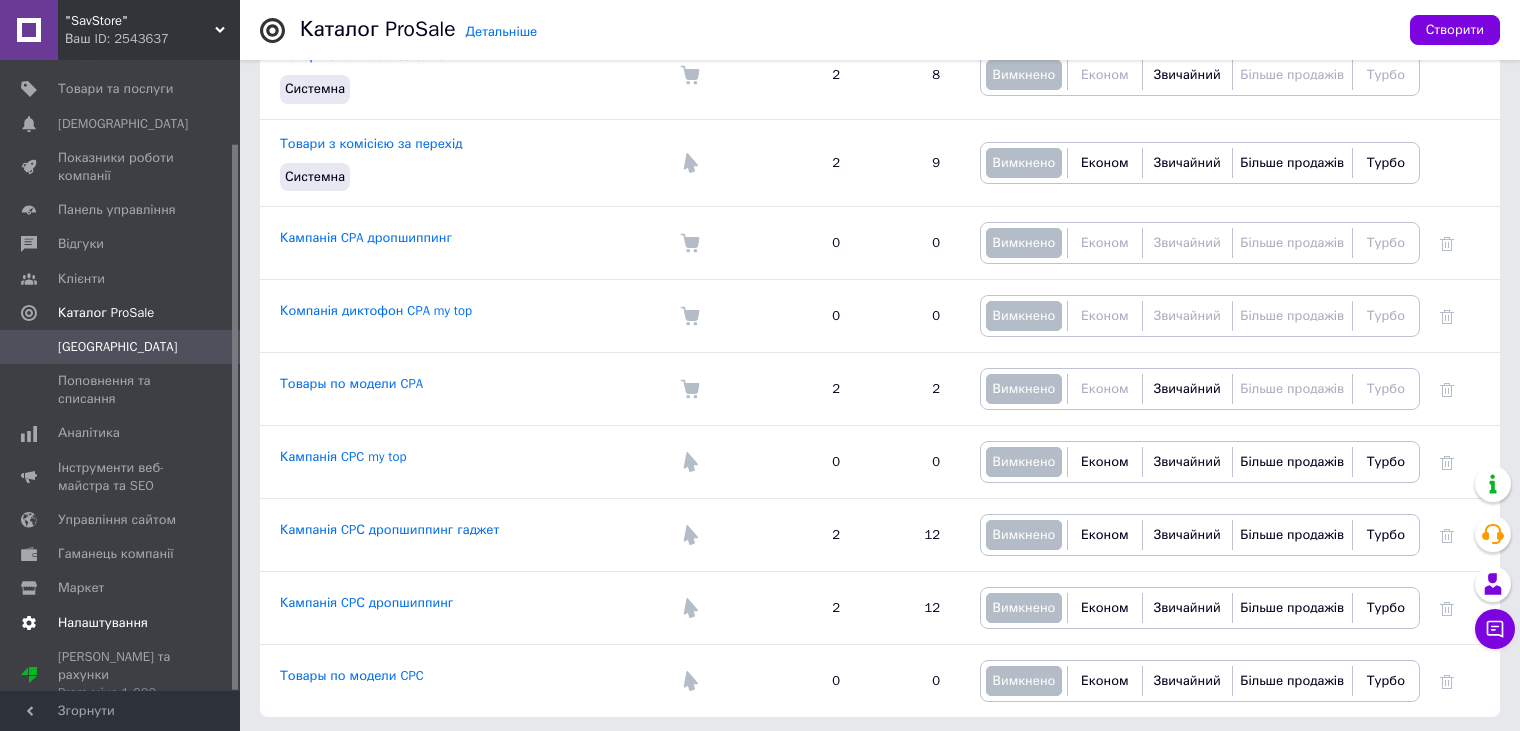 click on "Налаштування" at bounding box center (103, 623) 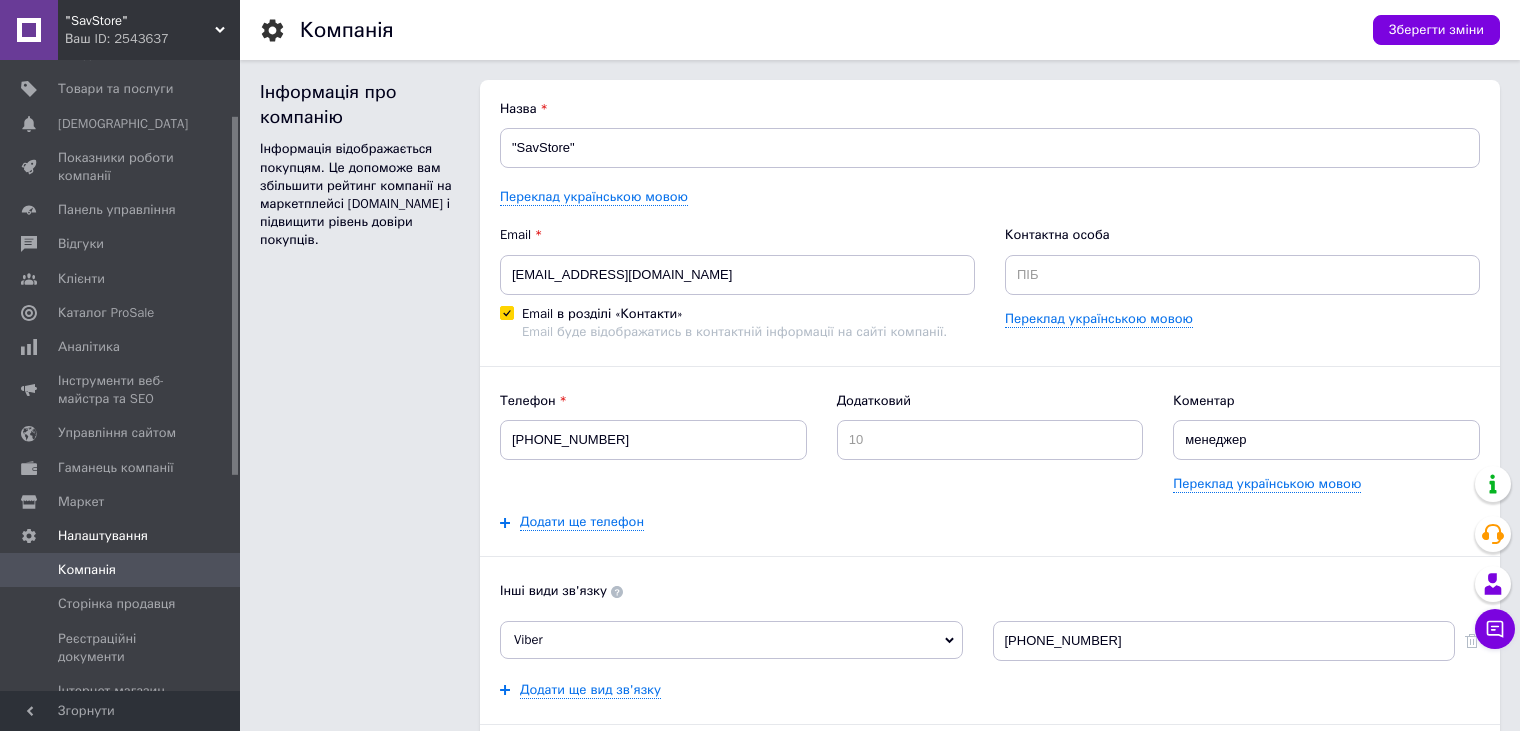 scroll, scrollTop: 0, scrollLeft: 0, axis: both 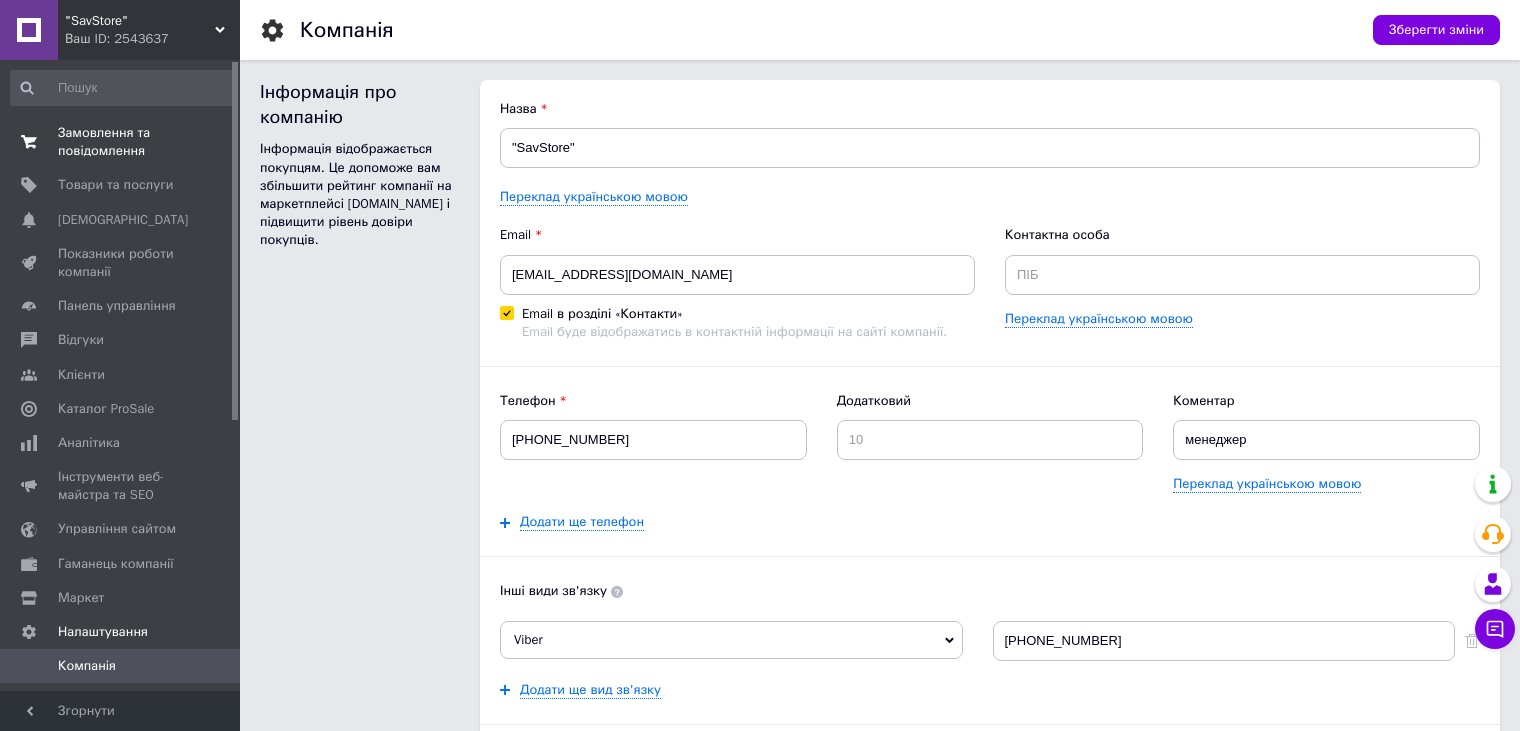click on "Замовлення та повідомлення" at bounding box center [121, 142] 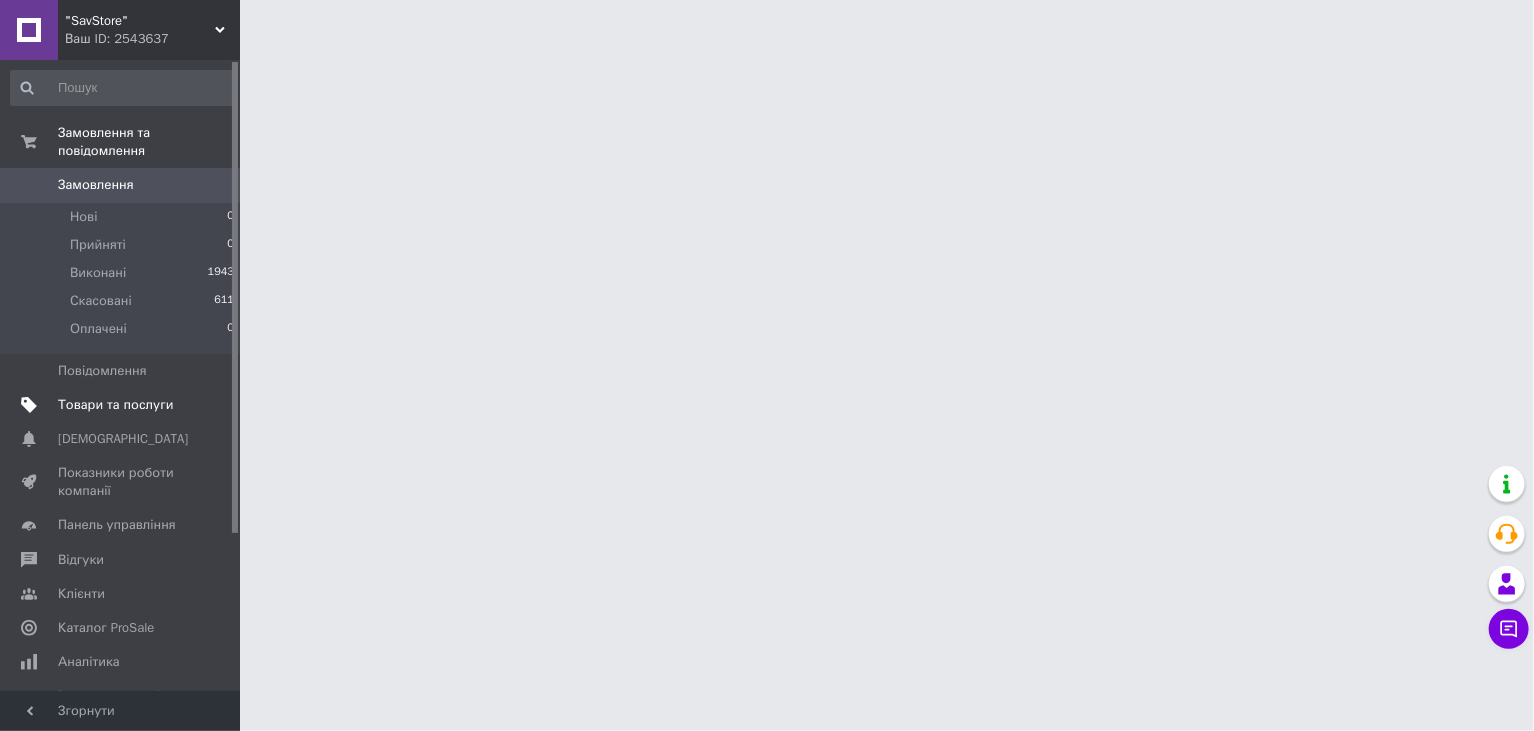 click on "Товари та послуги" at bounding box center (115, 405) 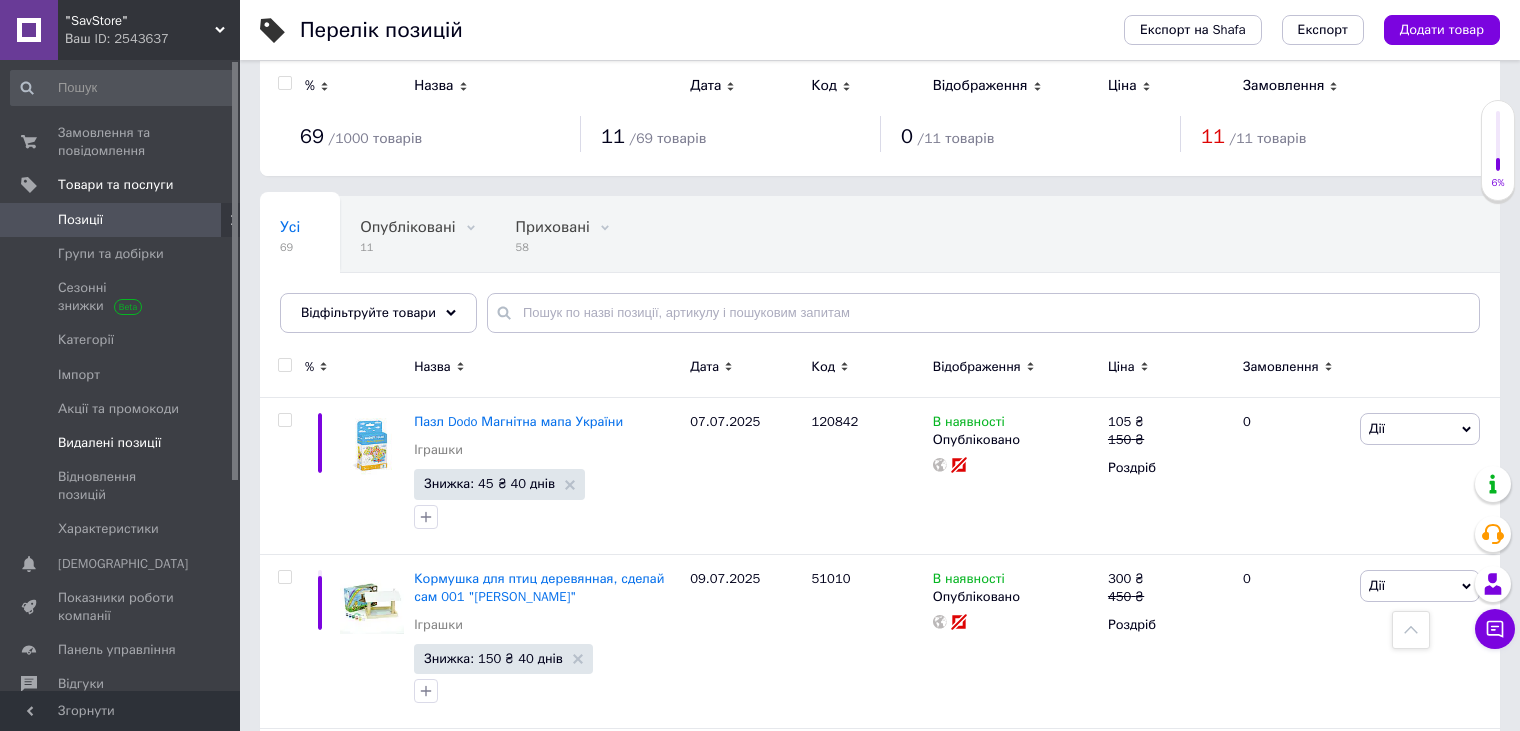 scroll, scrollTop: 0, scrollLeft: 0, axis: both 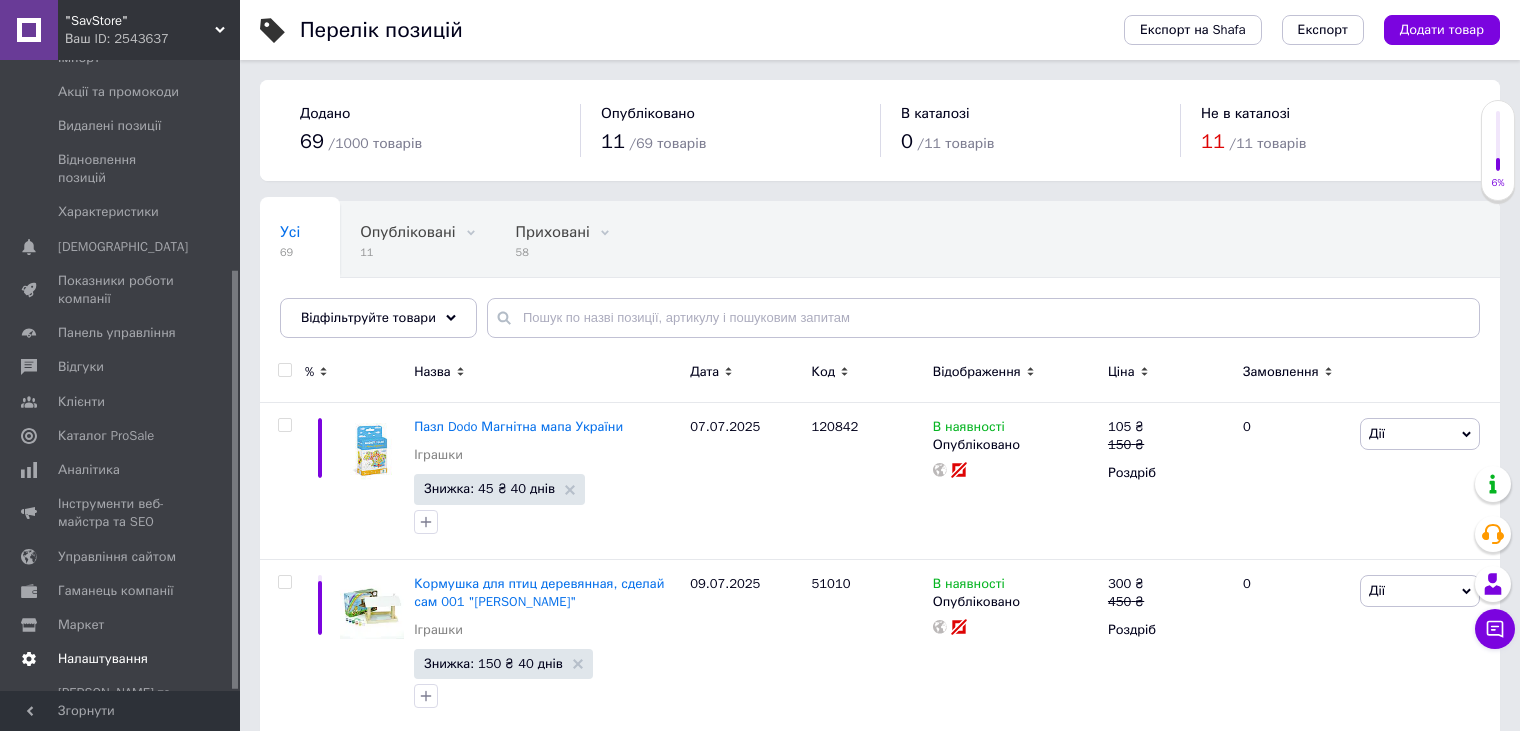 click on "Налаштування" at bounding box center [103, 659] 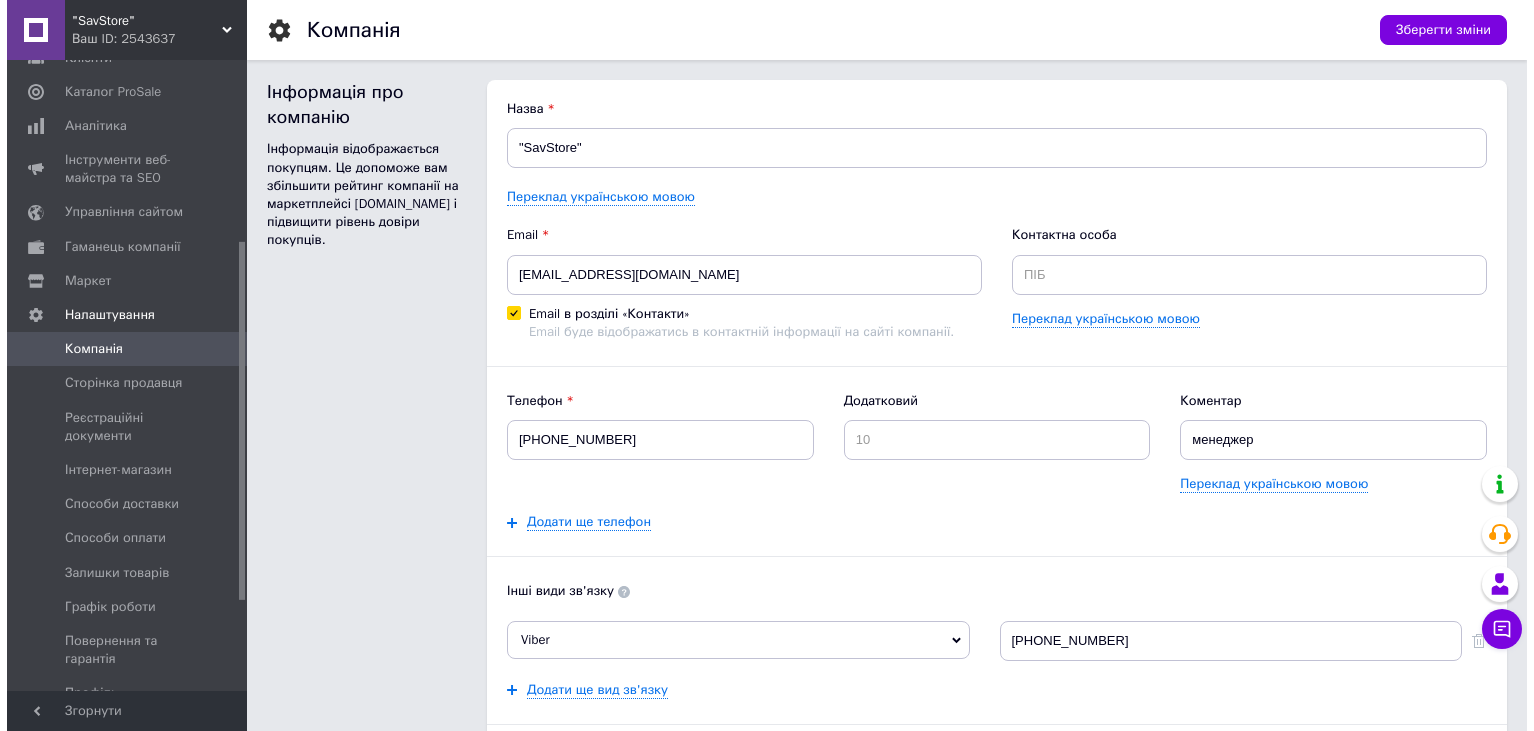 scroll, scrollTop: 0, scrollLeft: 0, axis: both 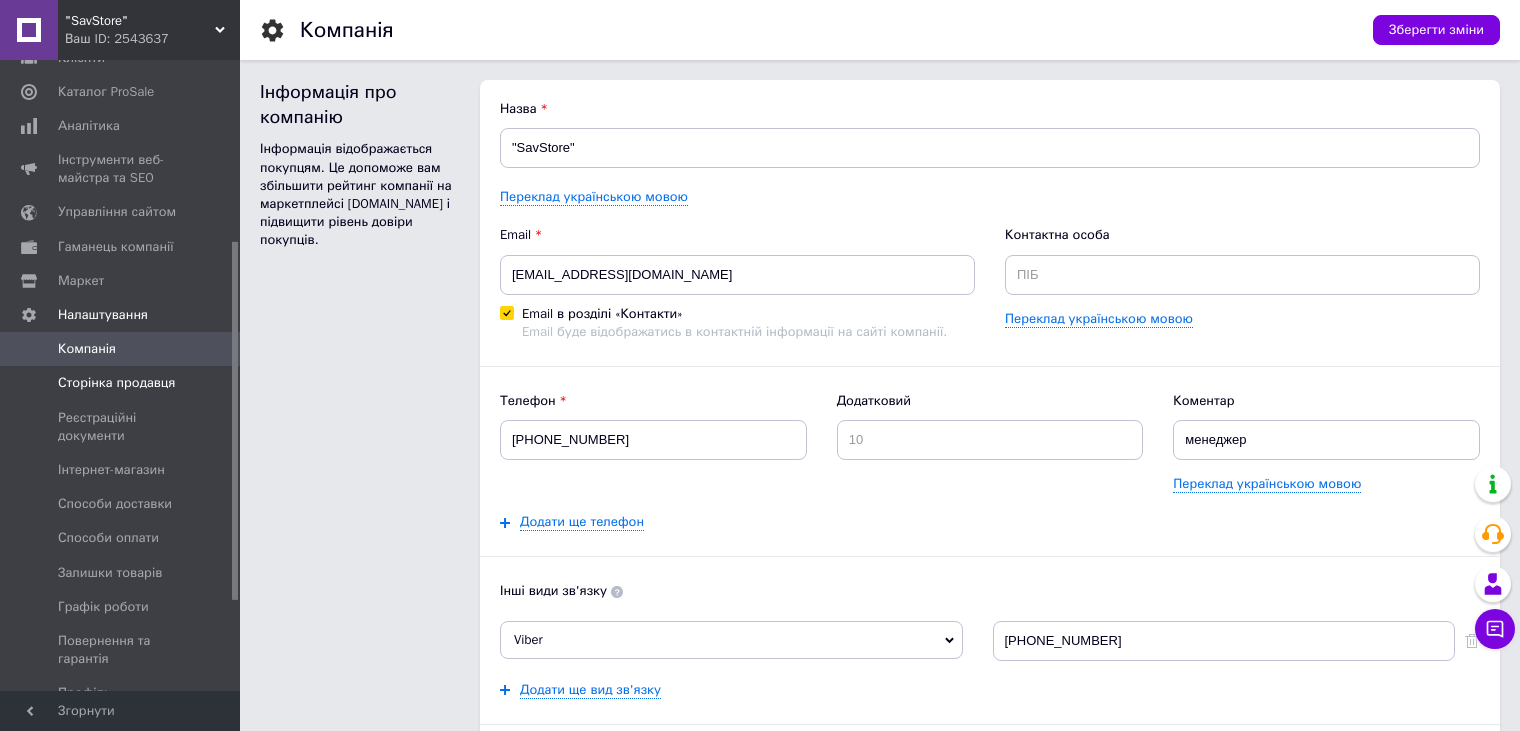 click on "Сторінка продавця" at bounding box center (116, 383) 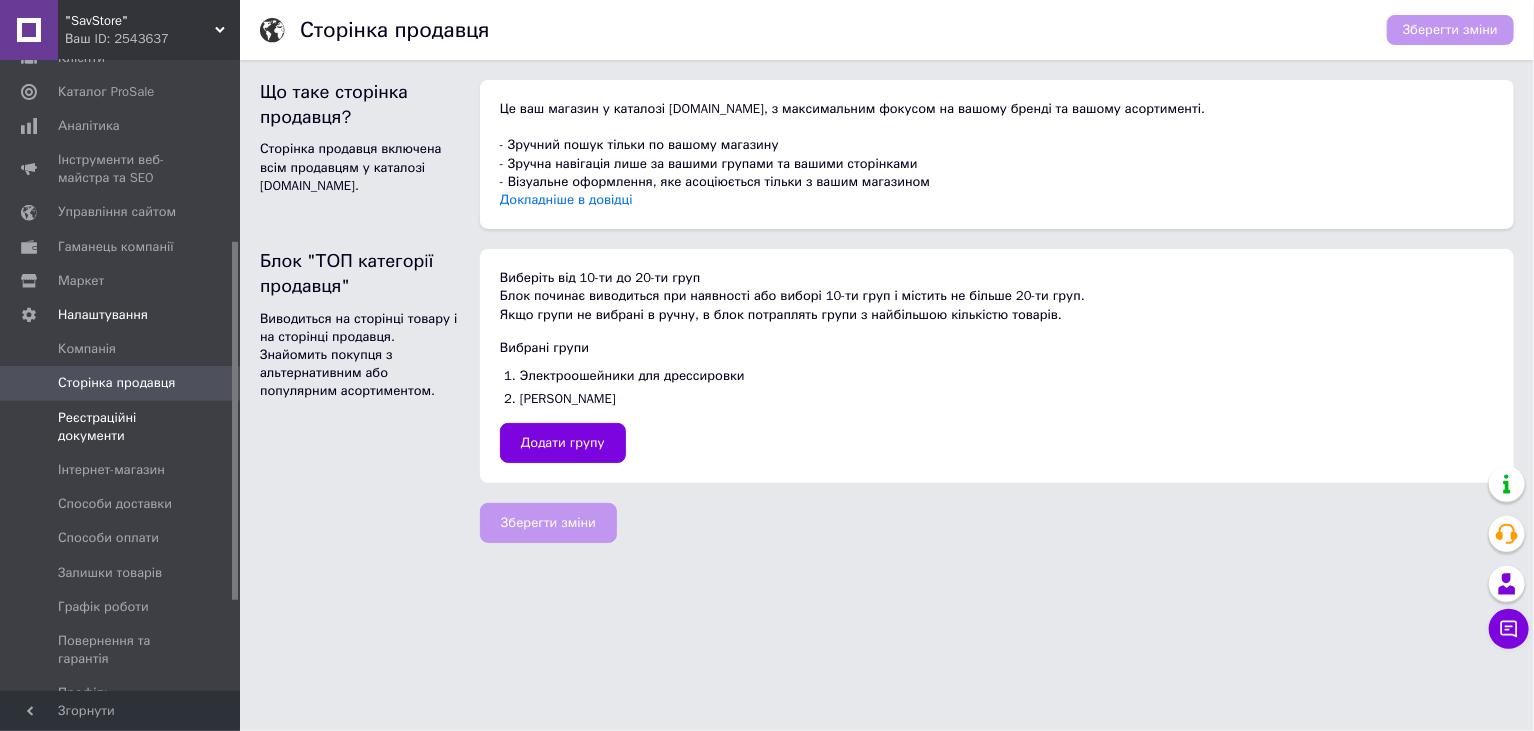 click on "Реєстраційні документи" at bounding box center (121, 427) 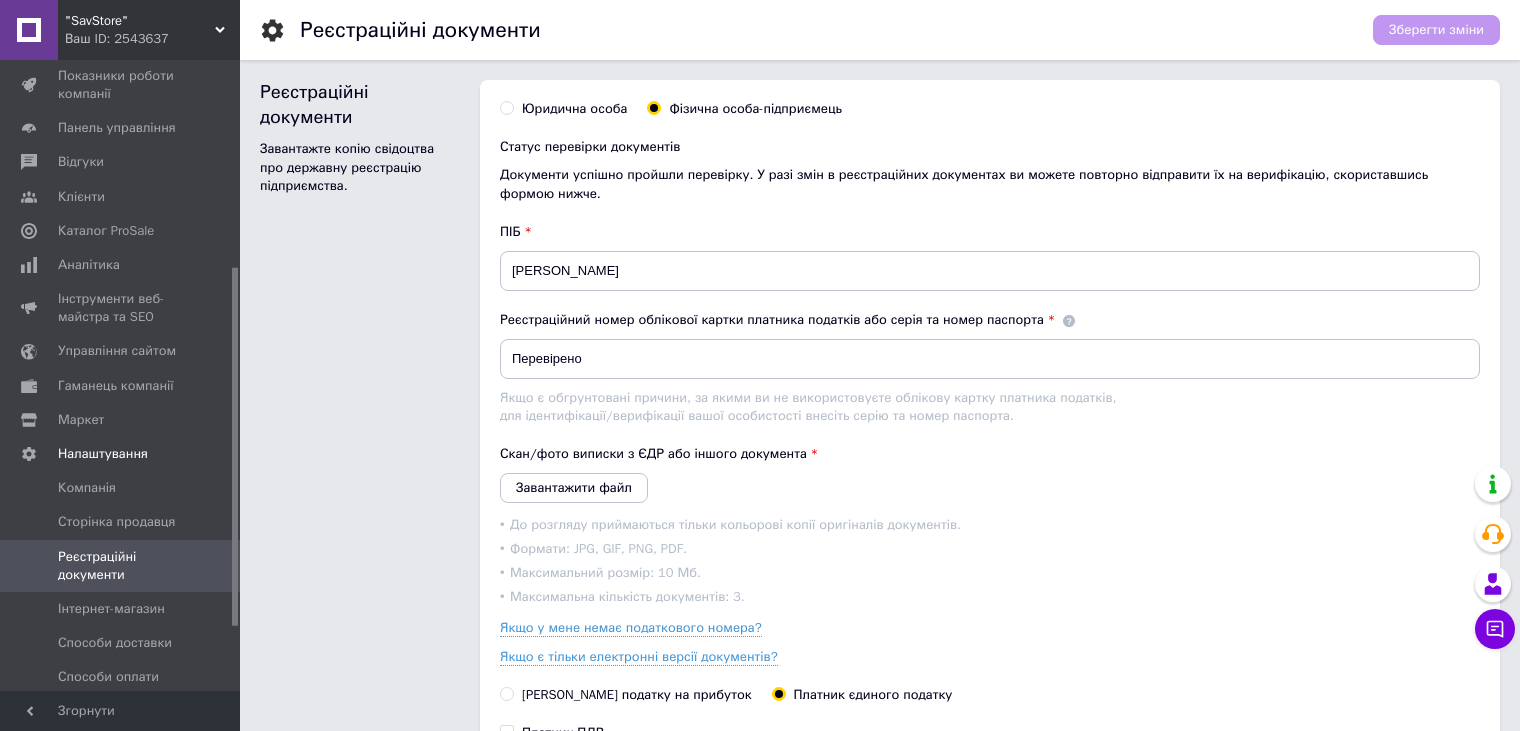 scroll, scrollTop: 175, scrollLeft: 0, axis: vertical 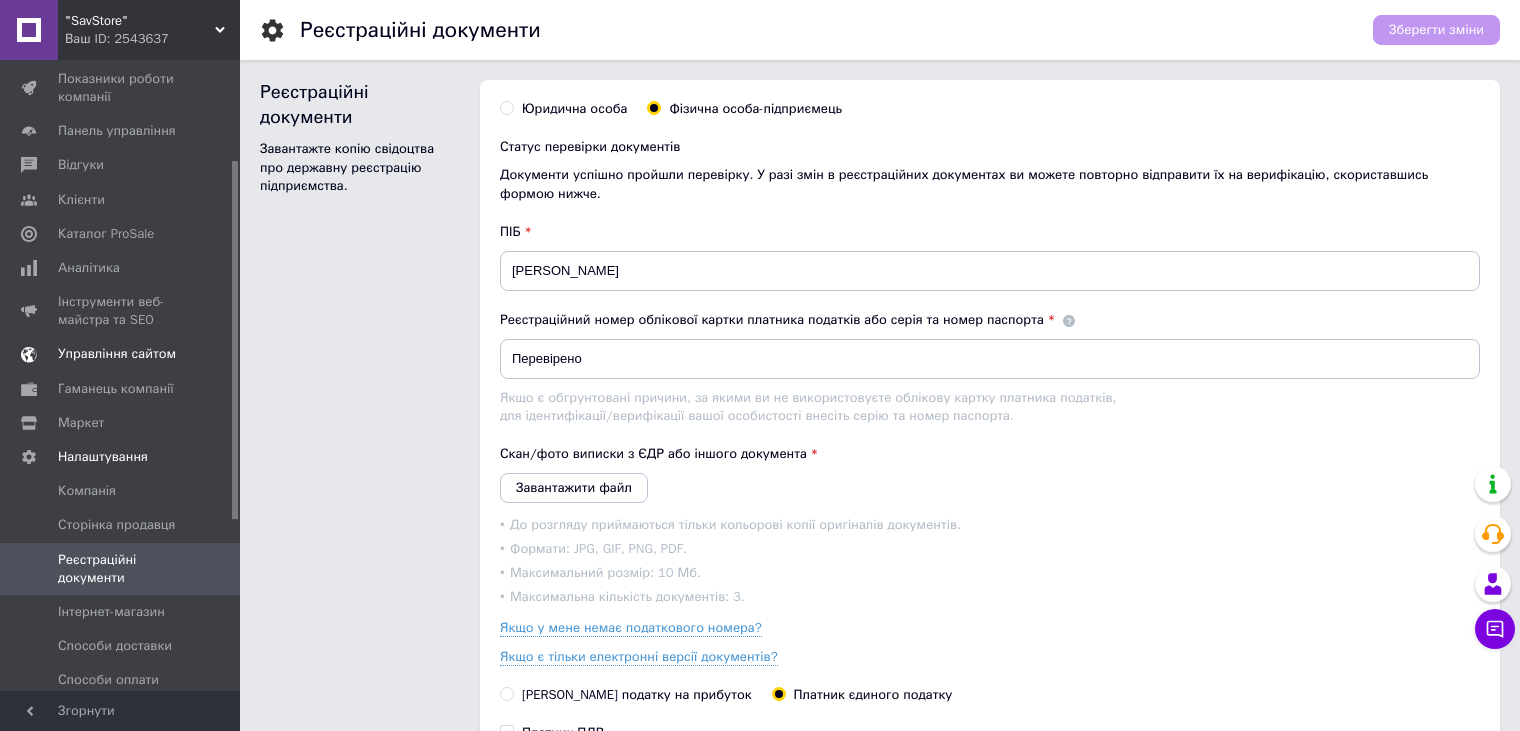 click on "Управління сайтом" at bounding box center (117, 354) 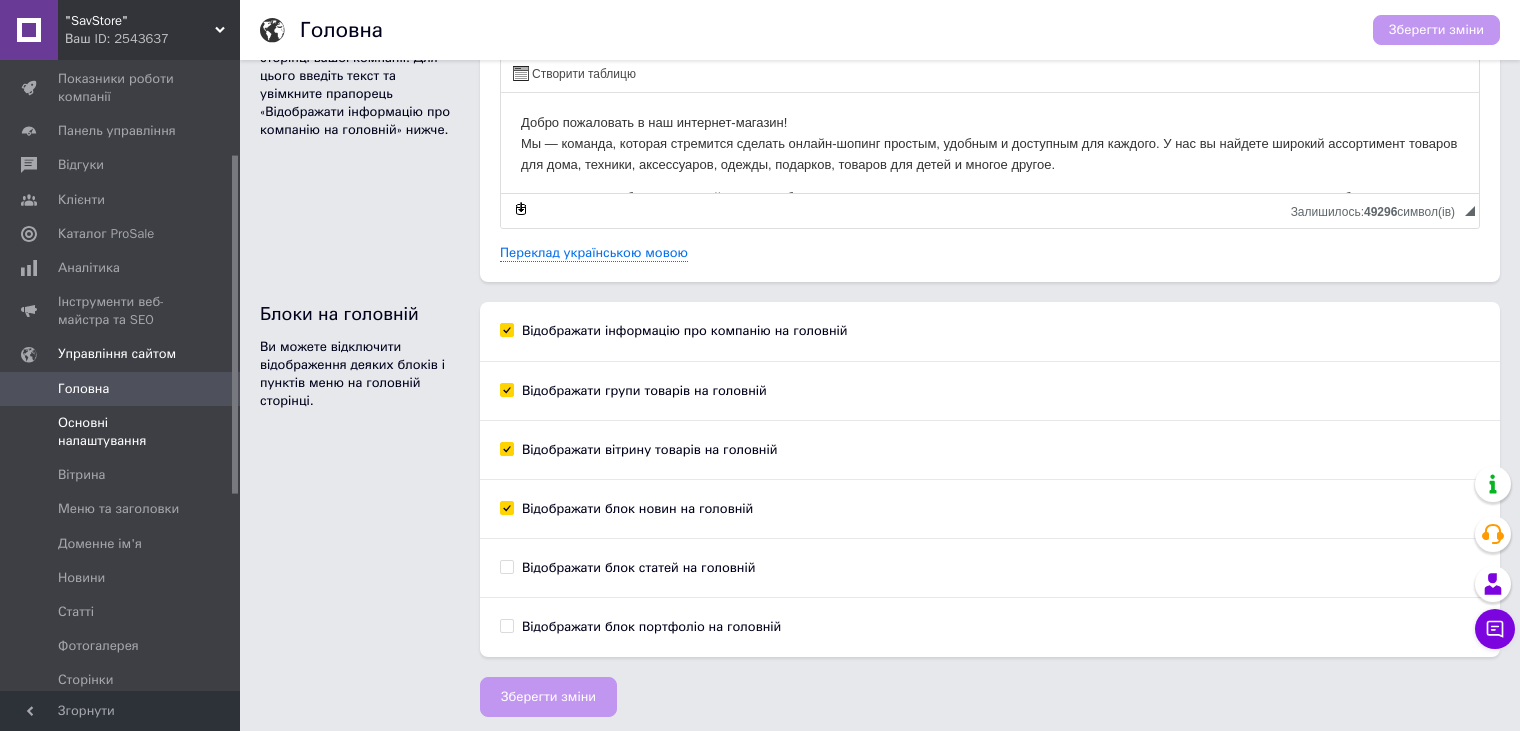 scroll, scrollTop: 105, scrollLeft: 0, axis: vertical 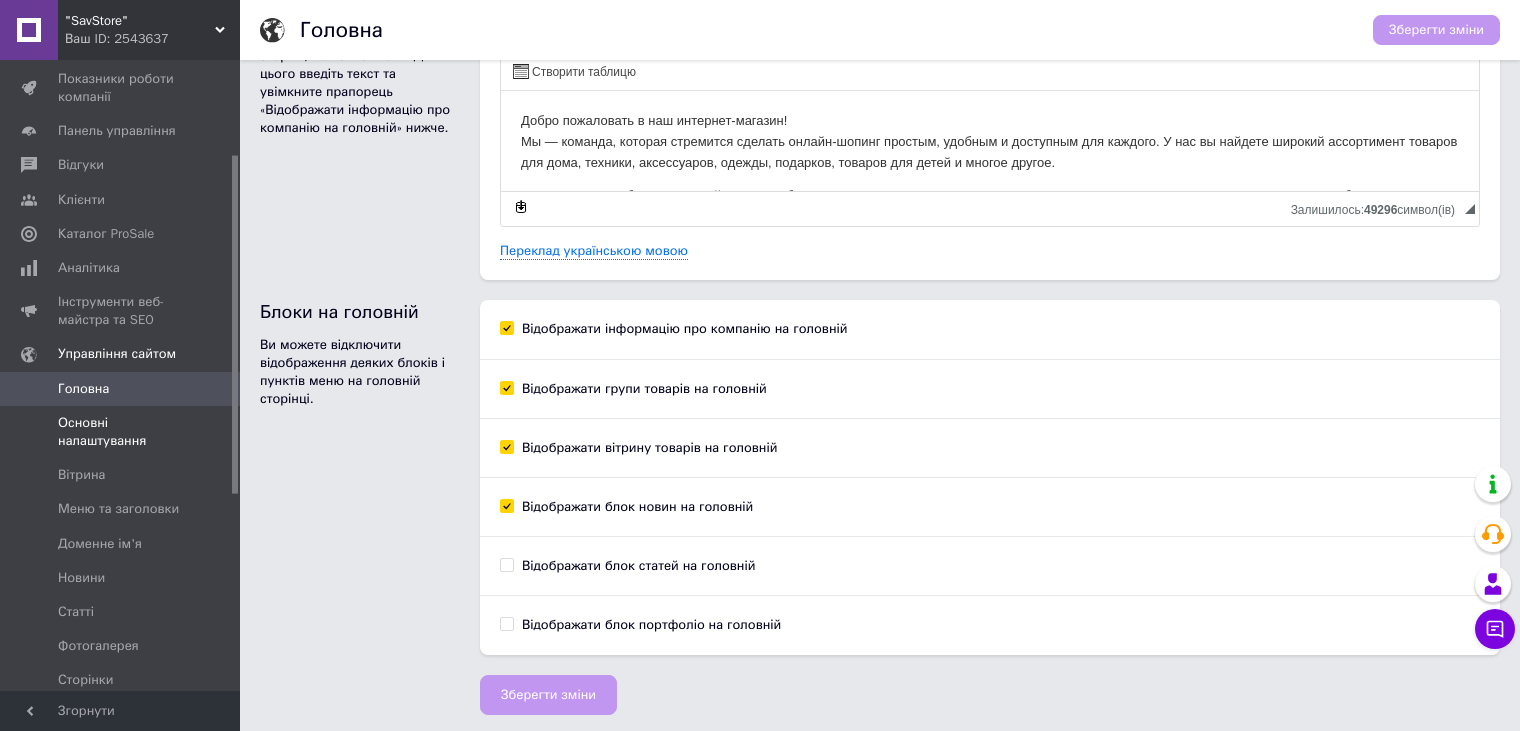 click on "Основні налаштування" at bounding box center [121, 432] 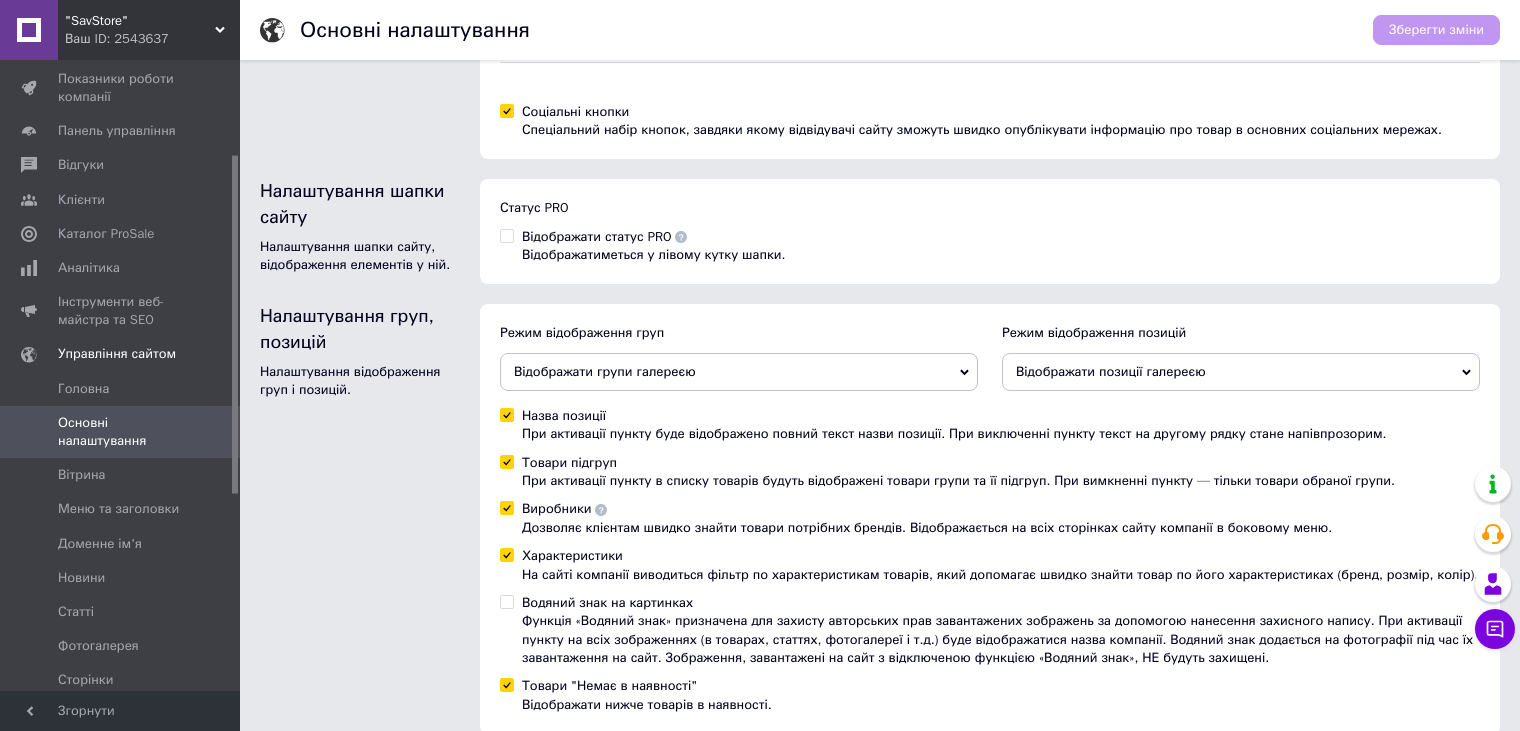 scroll, scrollTop: 381, scrollLeft: 0, axis: vertical 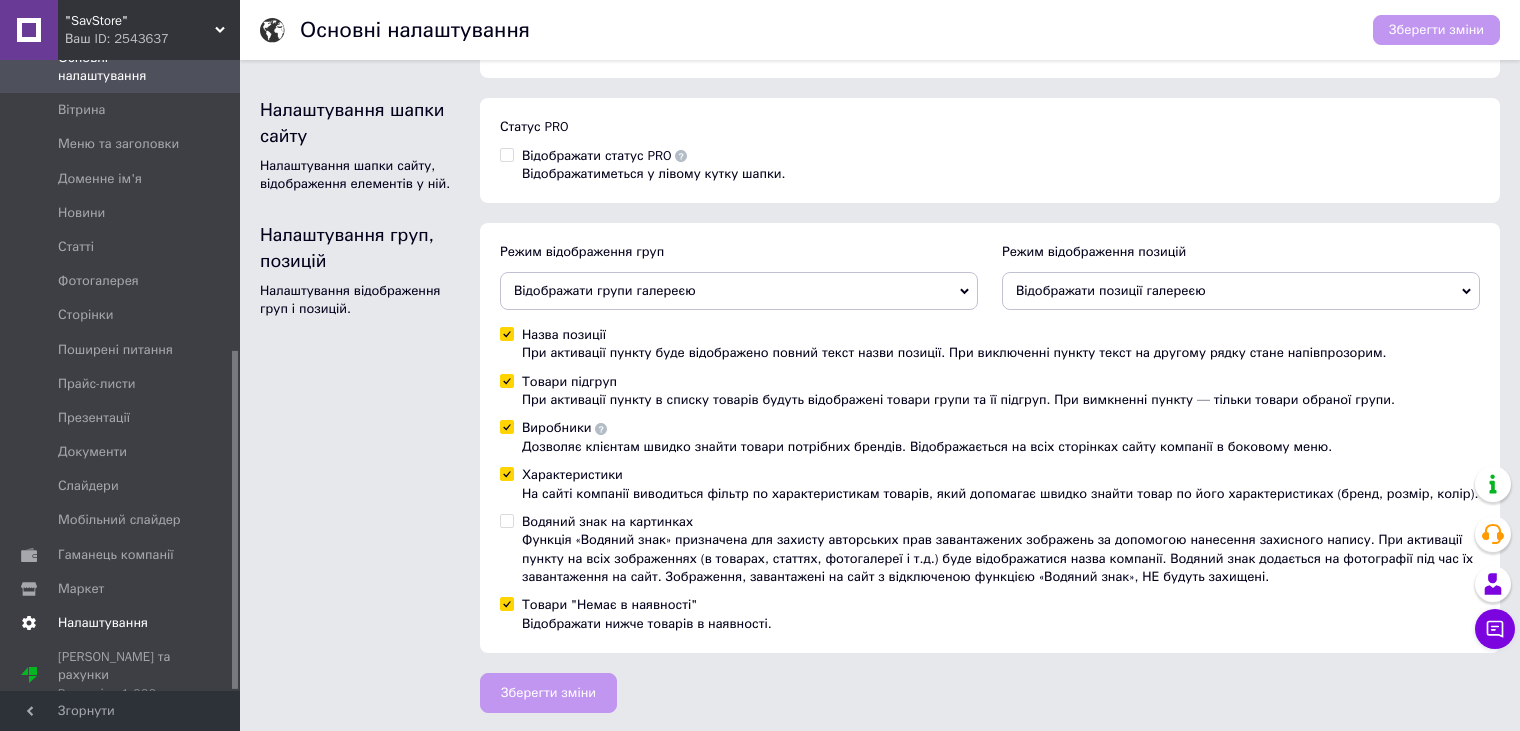 click on "Налаштування" at bounding box center (123, 623) 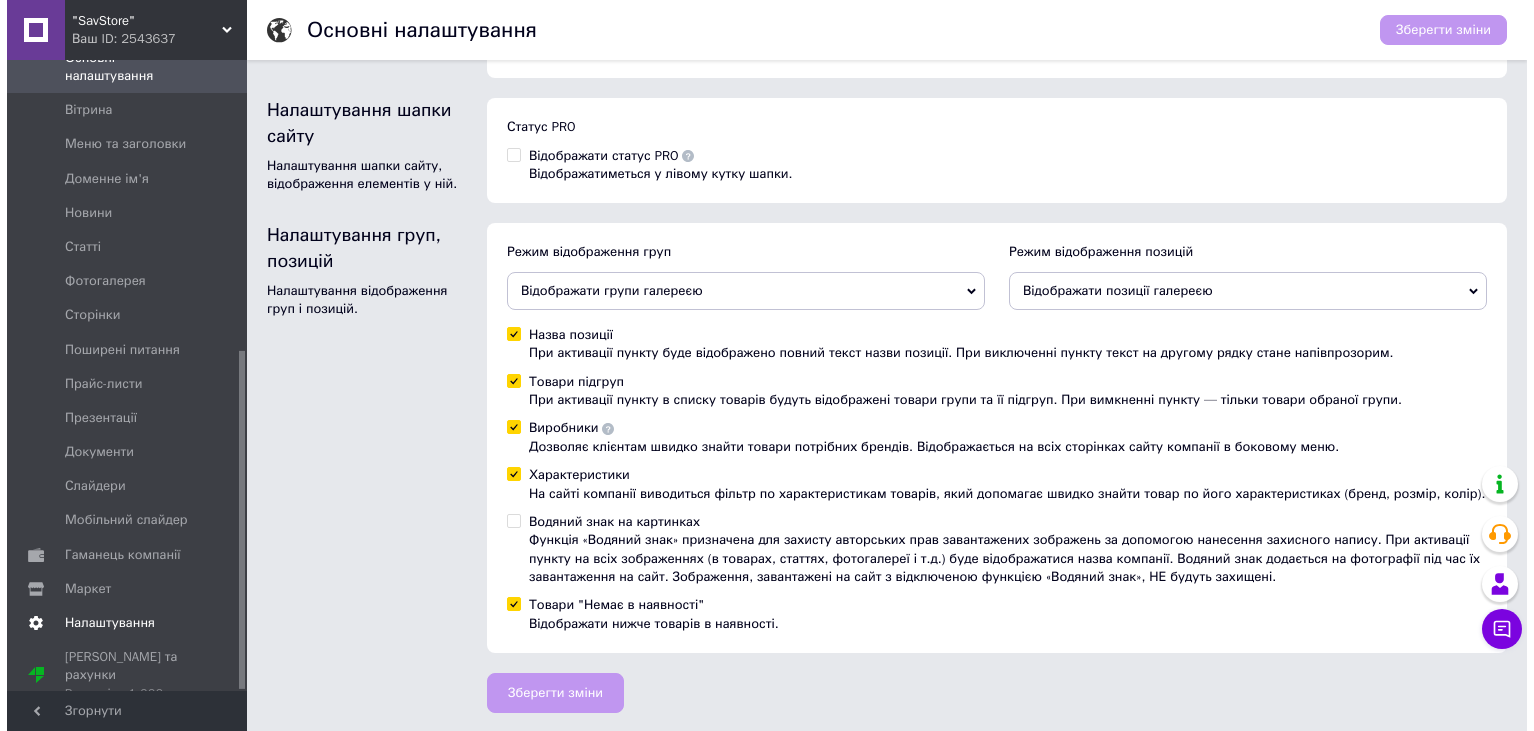 scroll, scrollTop: 0, scrollLeft: 0, axis: both 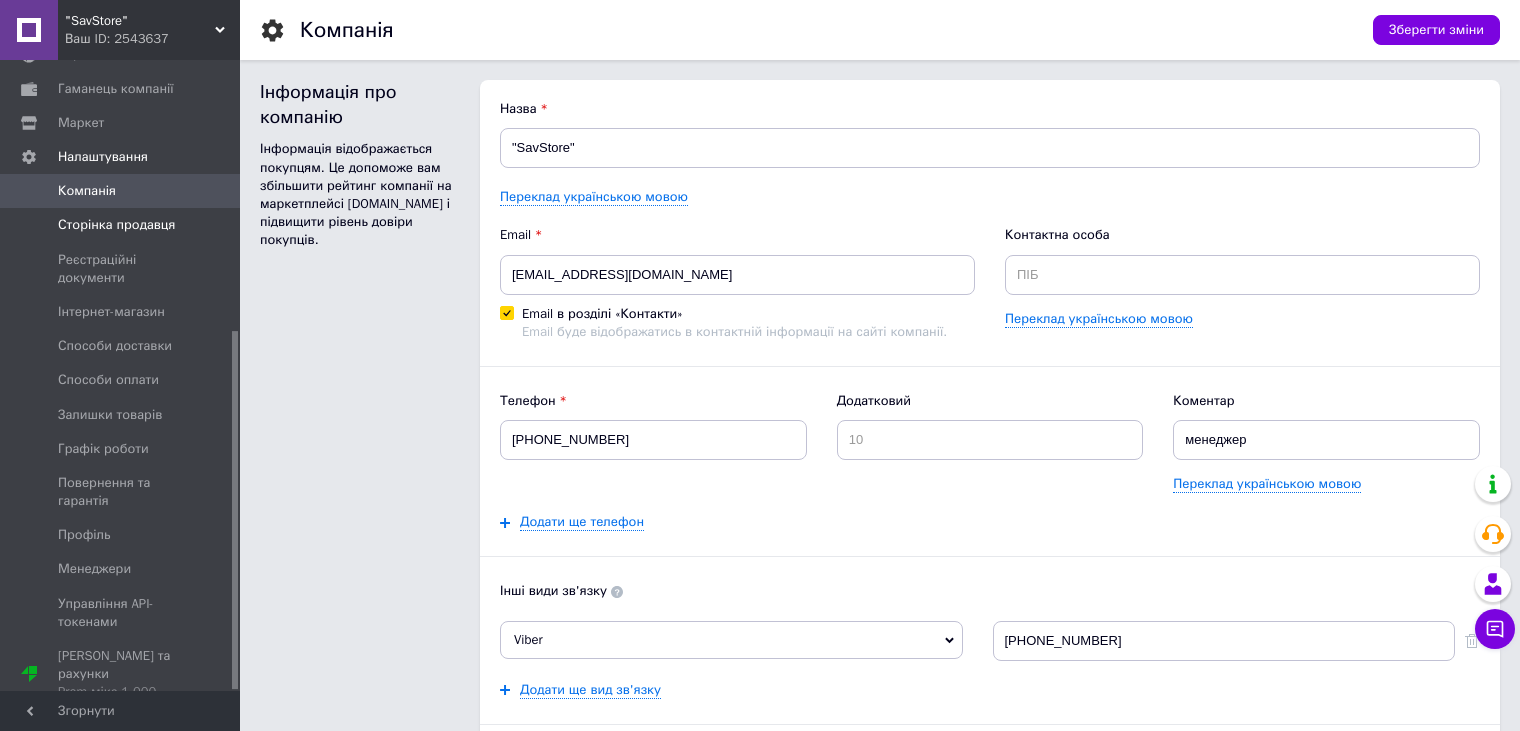 click on "Сторінка продавця" at bounding box center (123, 225) 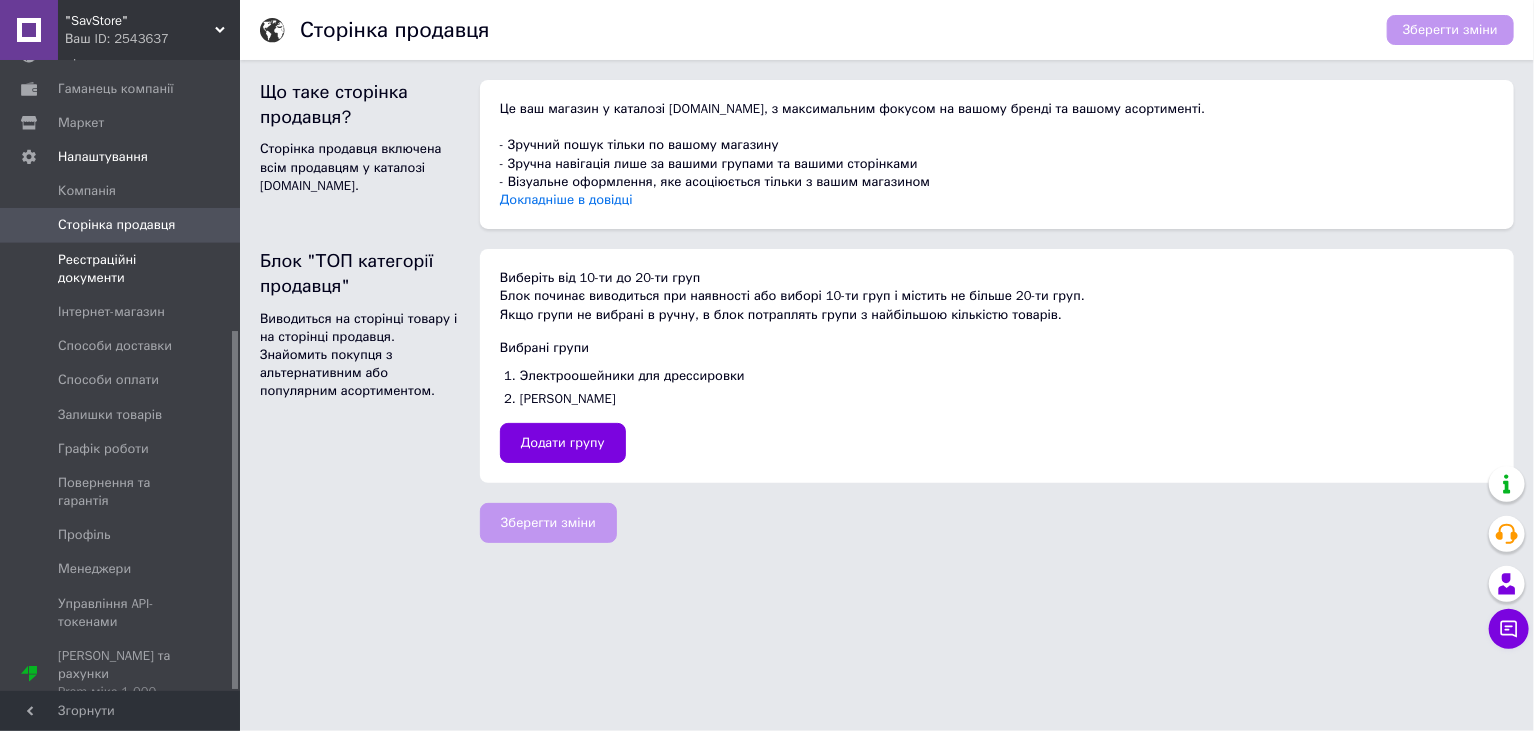 click on "Реєстраційні документи" at bounding box center (121, 269) 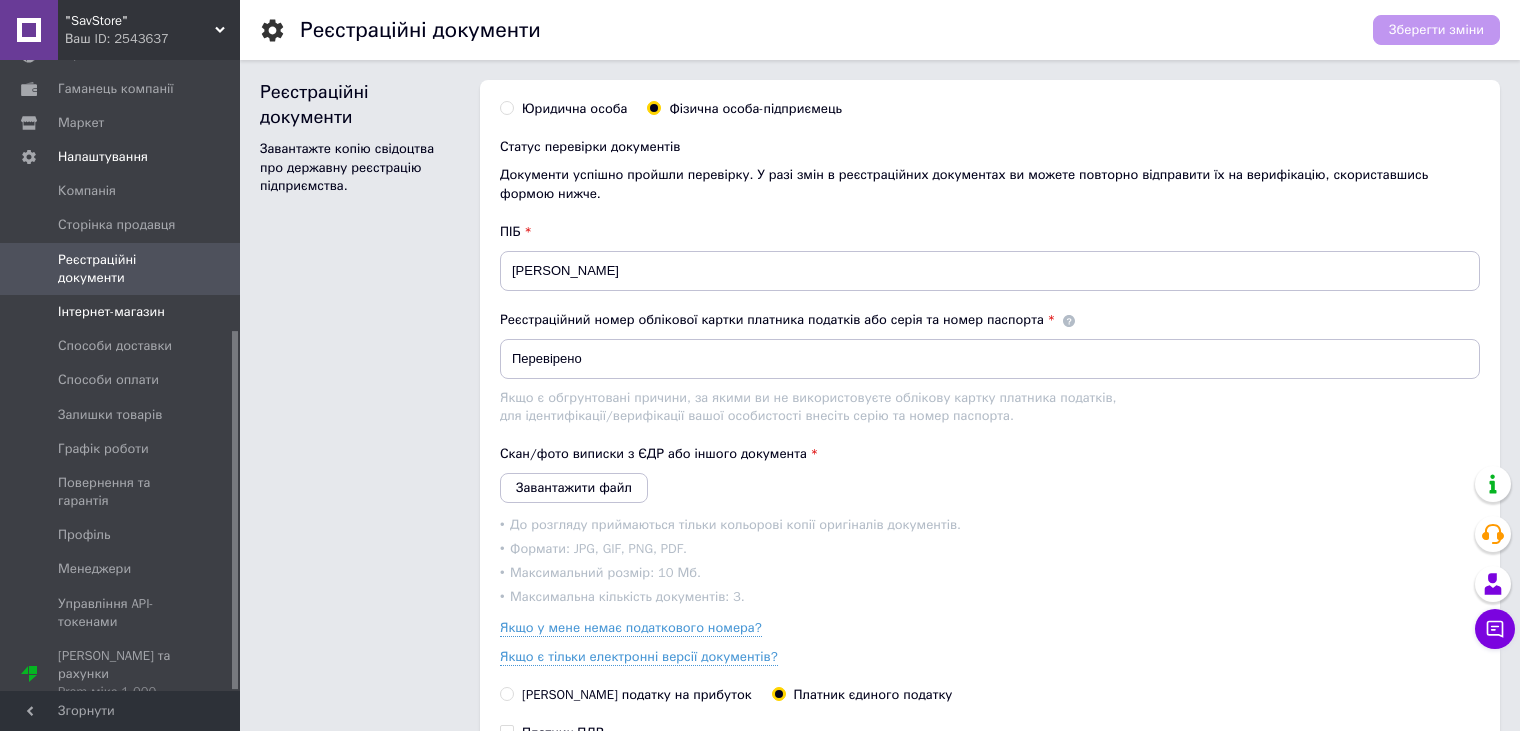 click on "Інтернет-магазин" at bounding box center [111, 312] 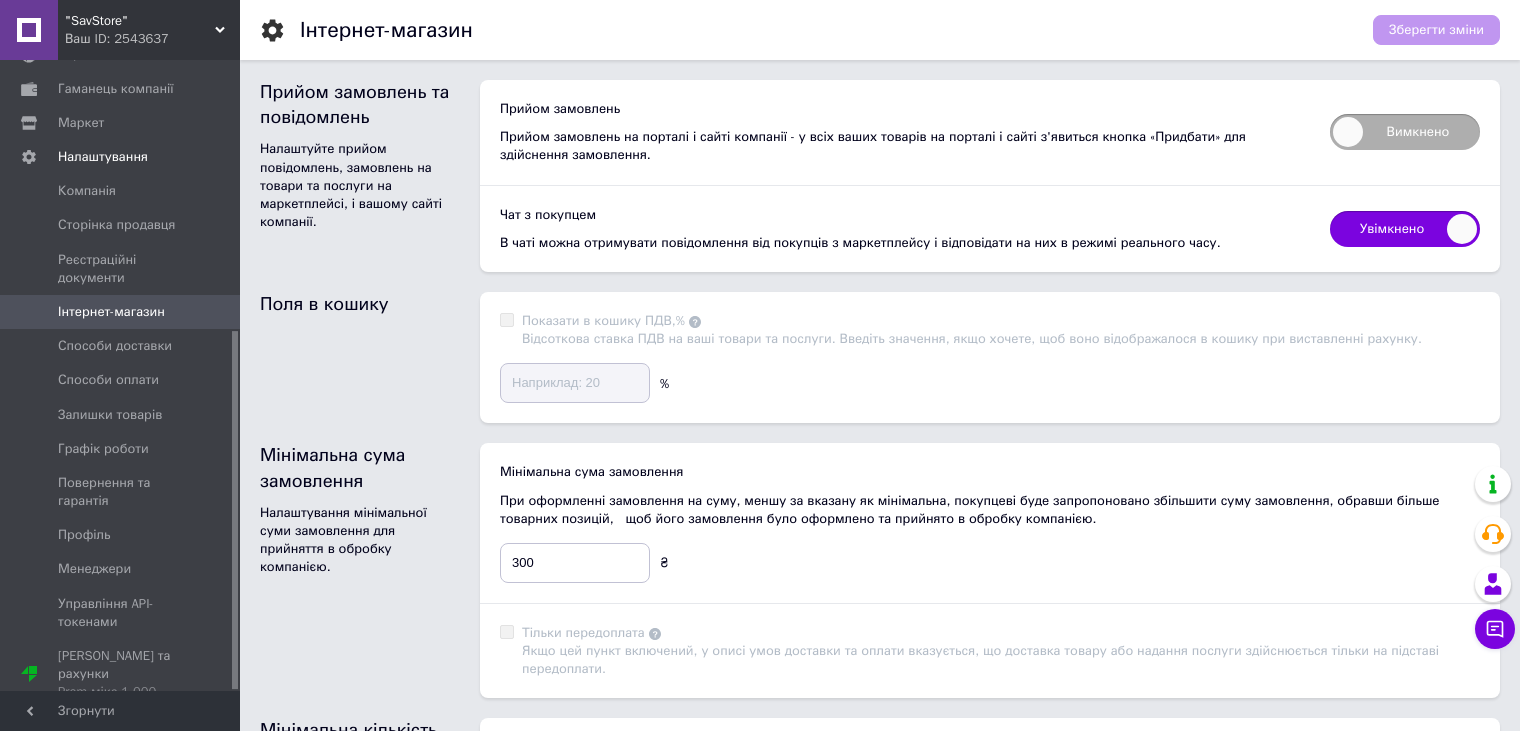 click on "Вимкнено" at bounding box center [1405, 132] 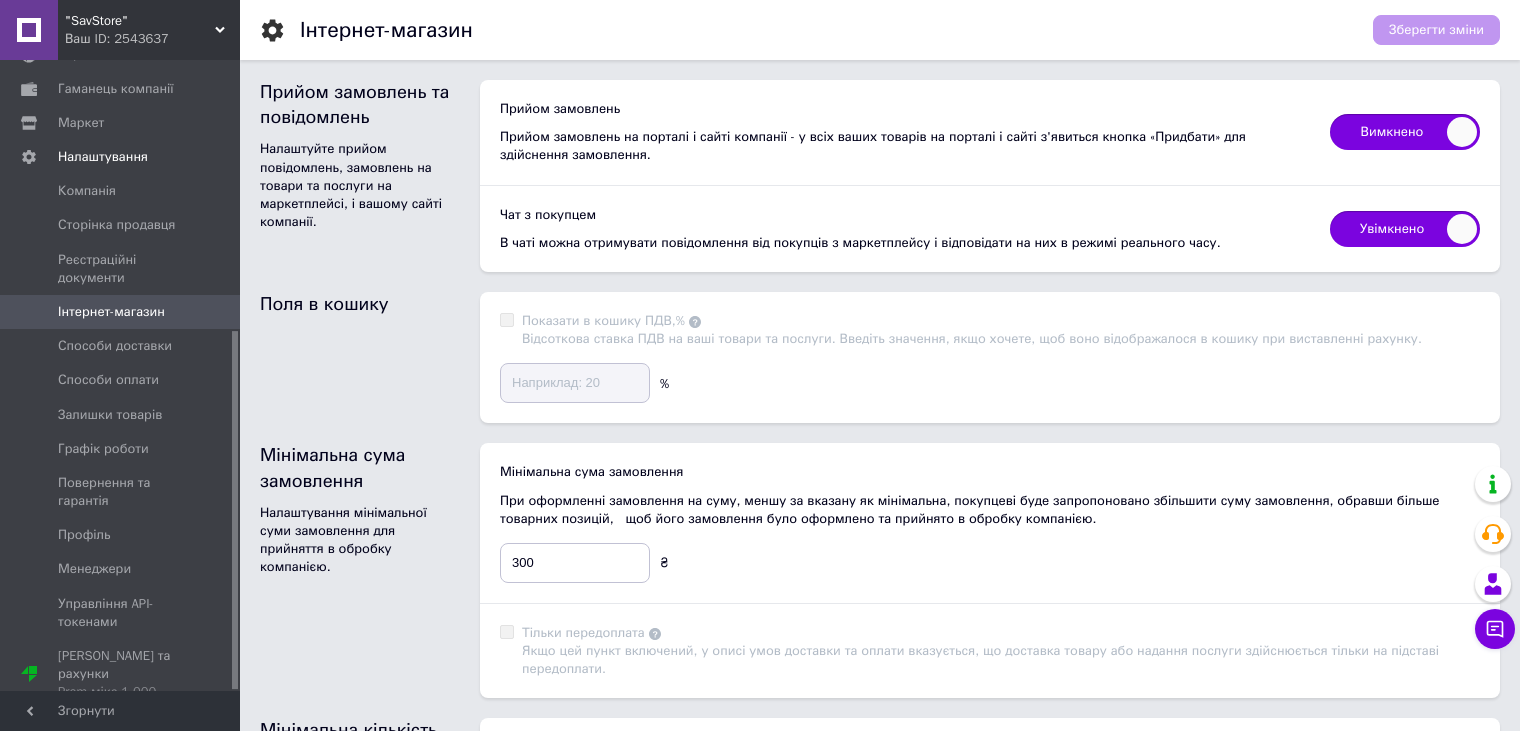 checkbox on "true" 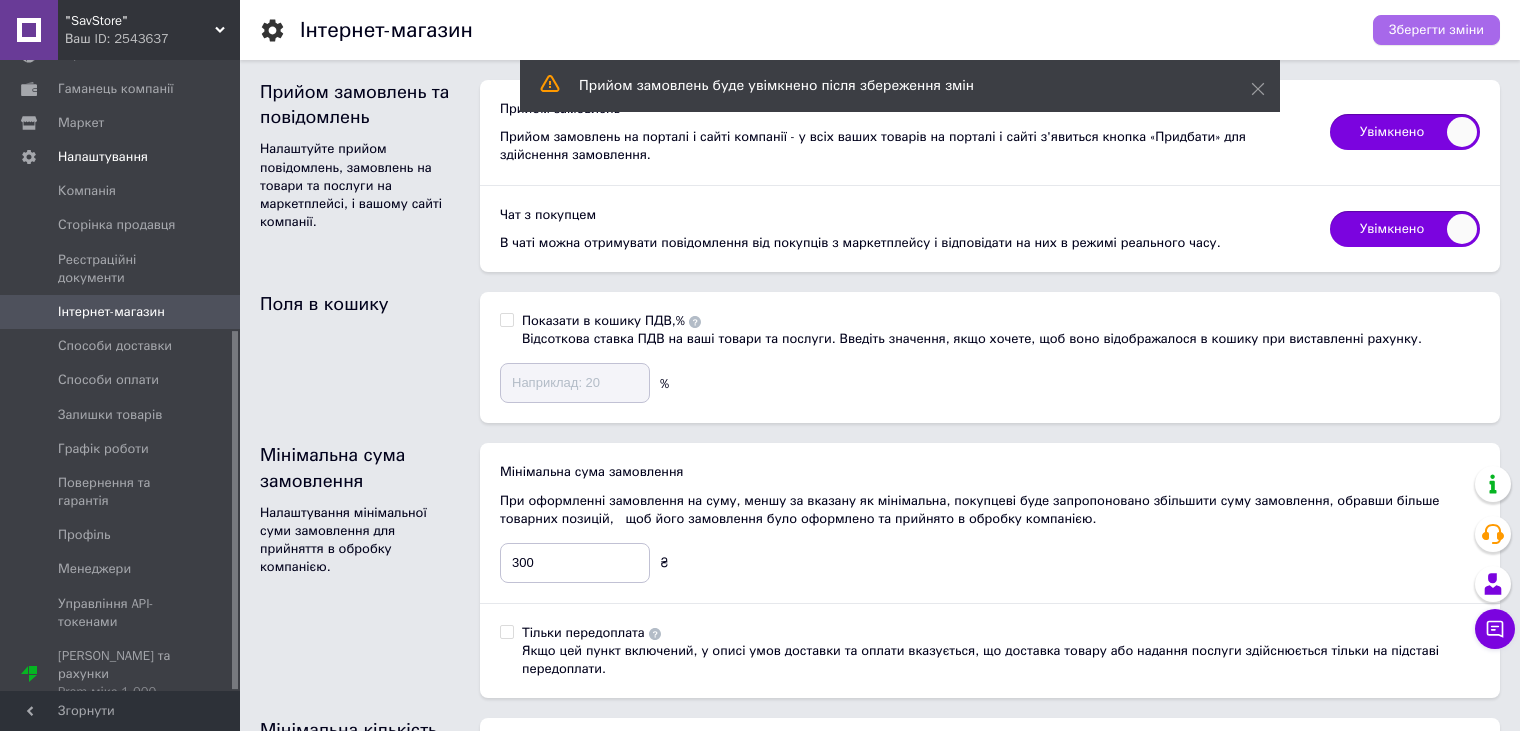 click on "Зберегти зміни" at bounding box center (1436, 30) 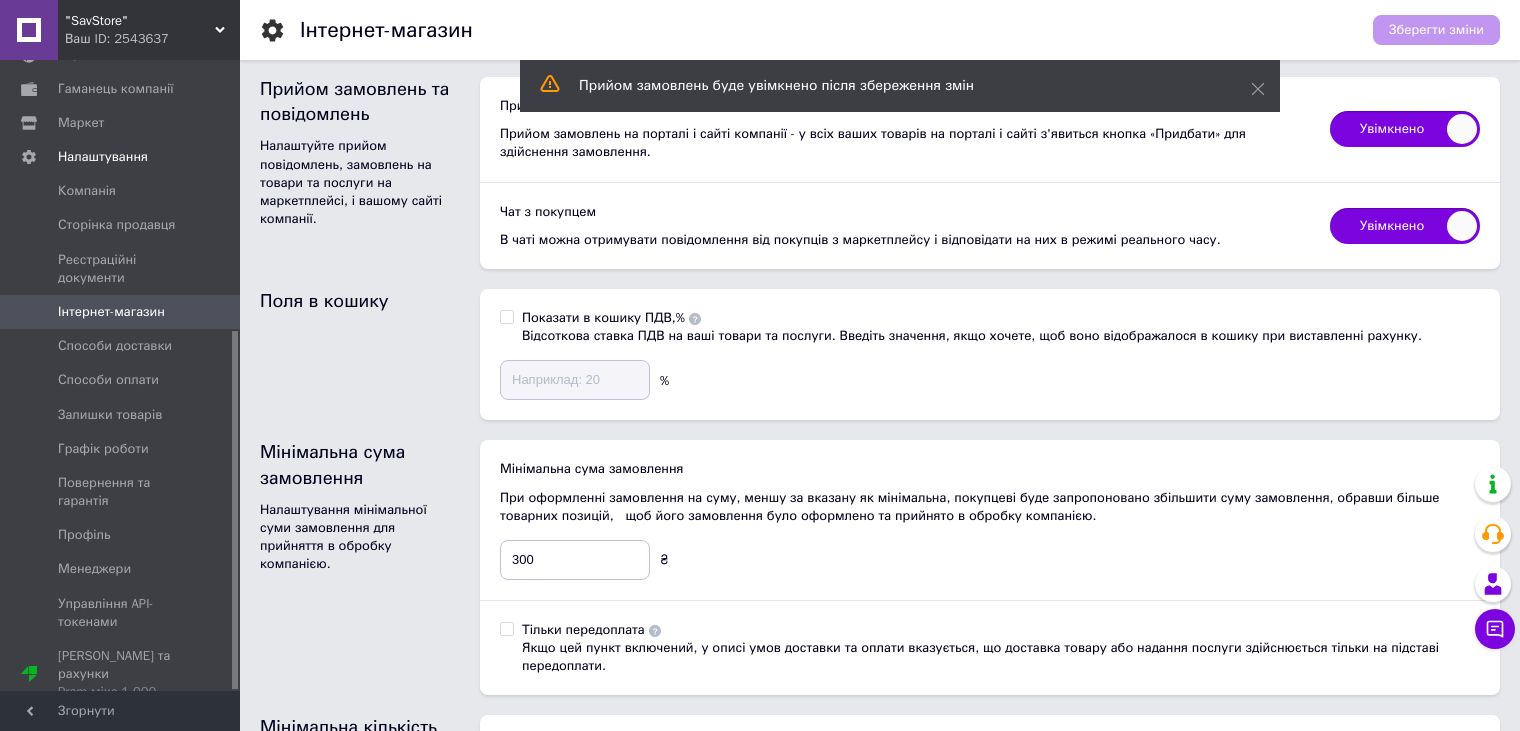 scroll, scrollTop: 0, scrollLeft: 0, axis: both 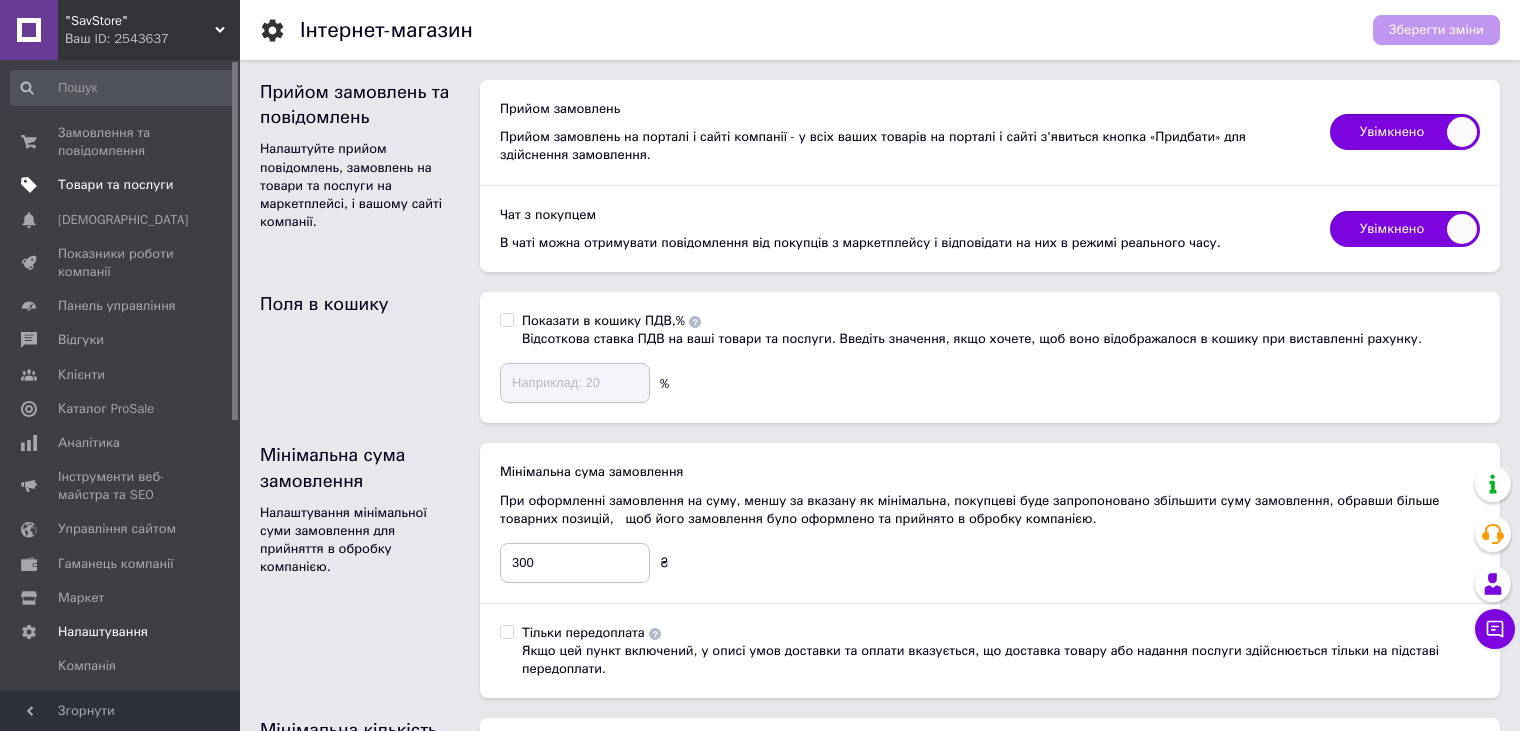 click on "Товари та послуги" at bounding box center (115, 185) 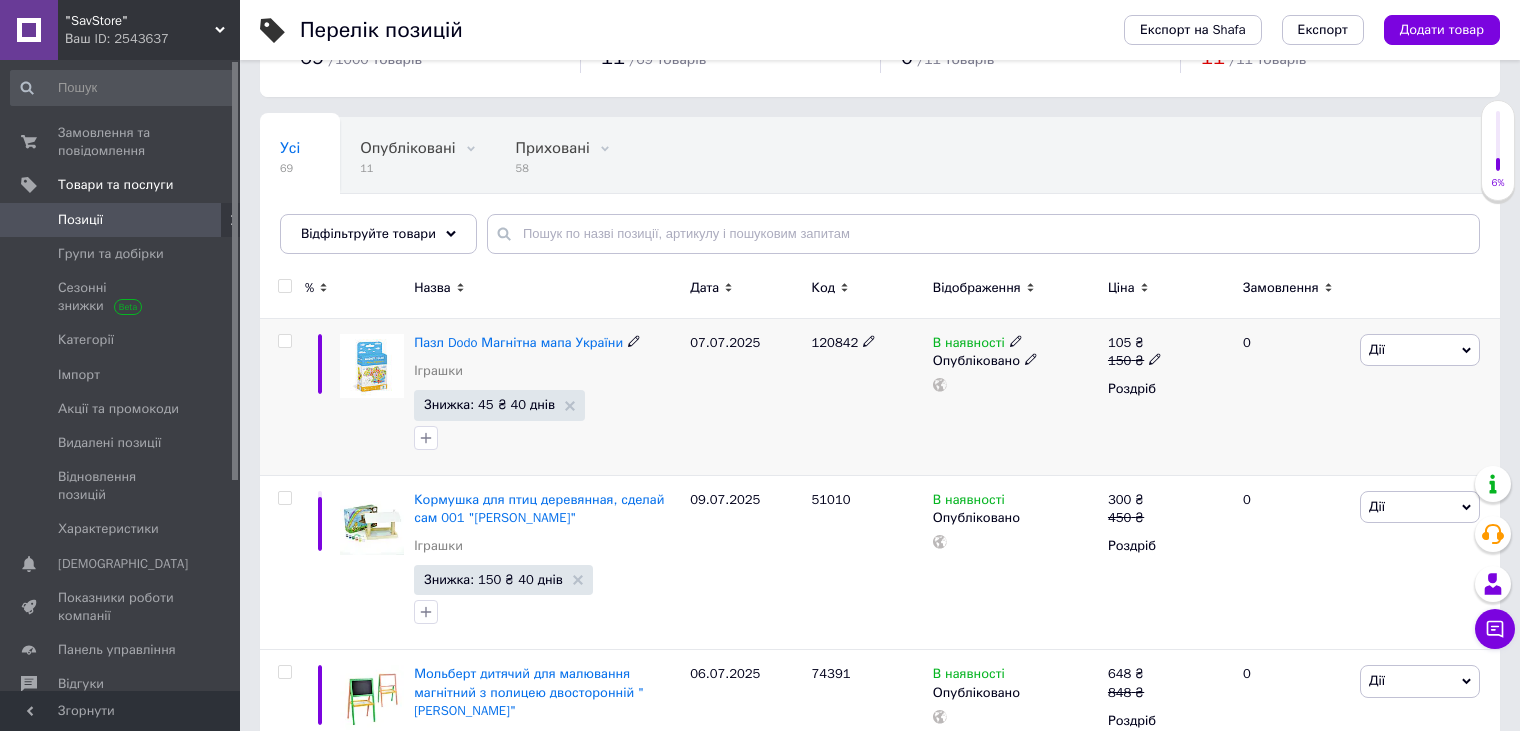 scroll, scrollTop: 200, scrollLeft: 0, axis: vertical 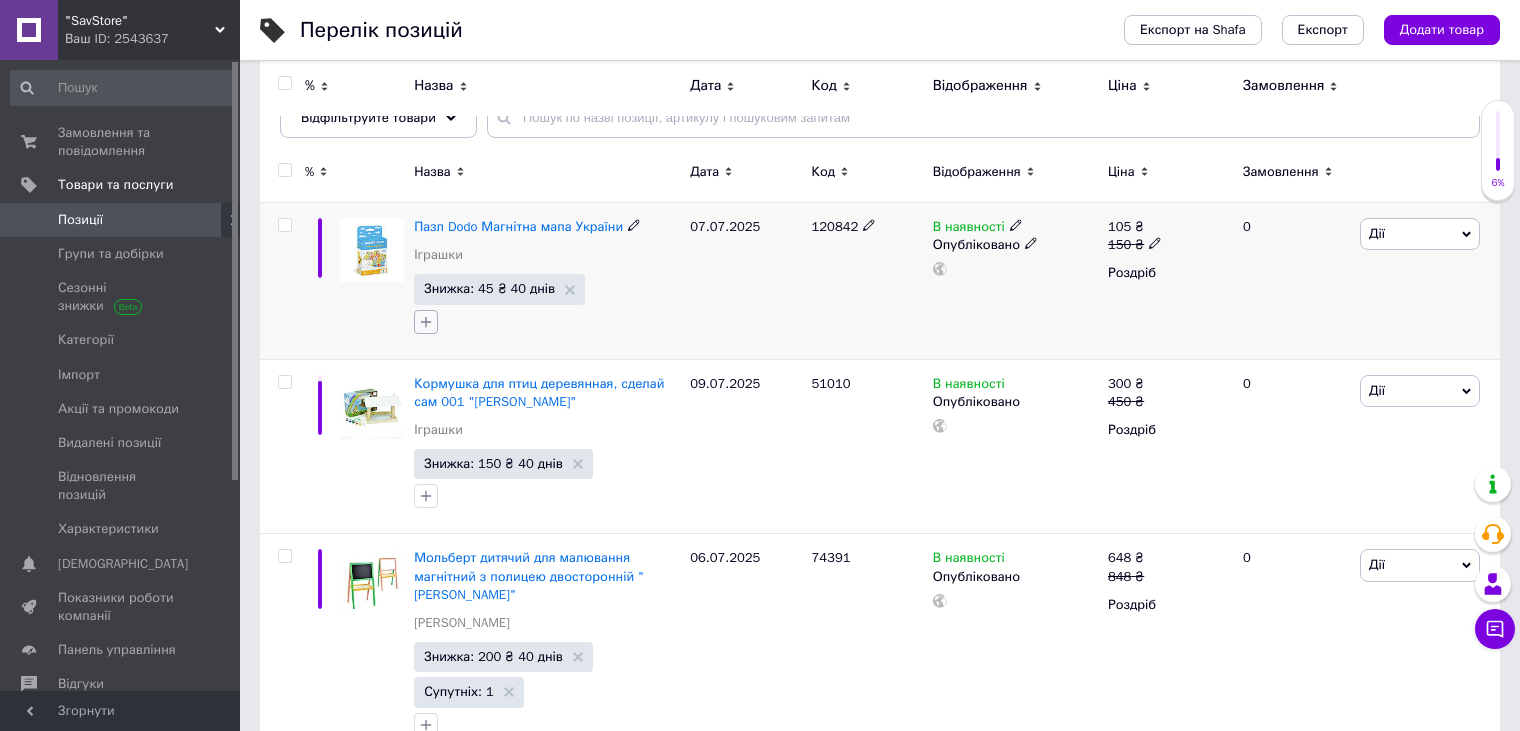 click at bounding box center [426, 322] 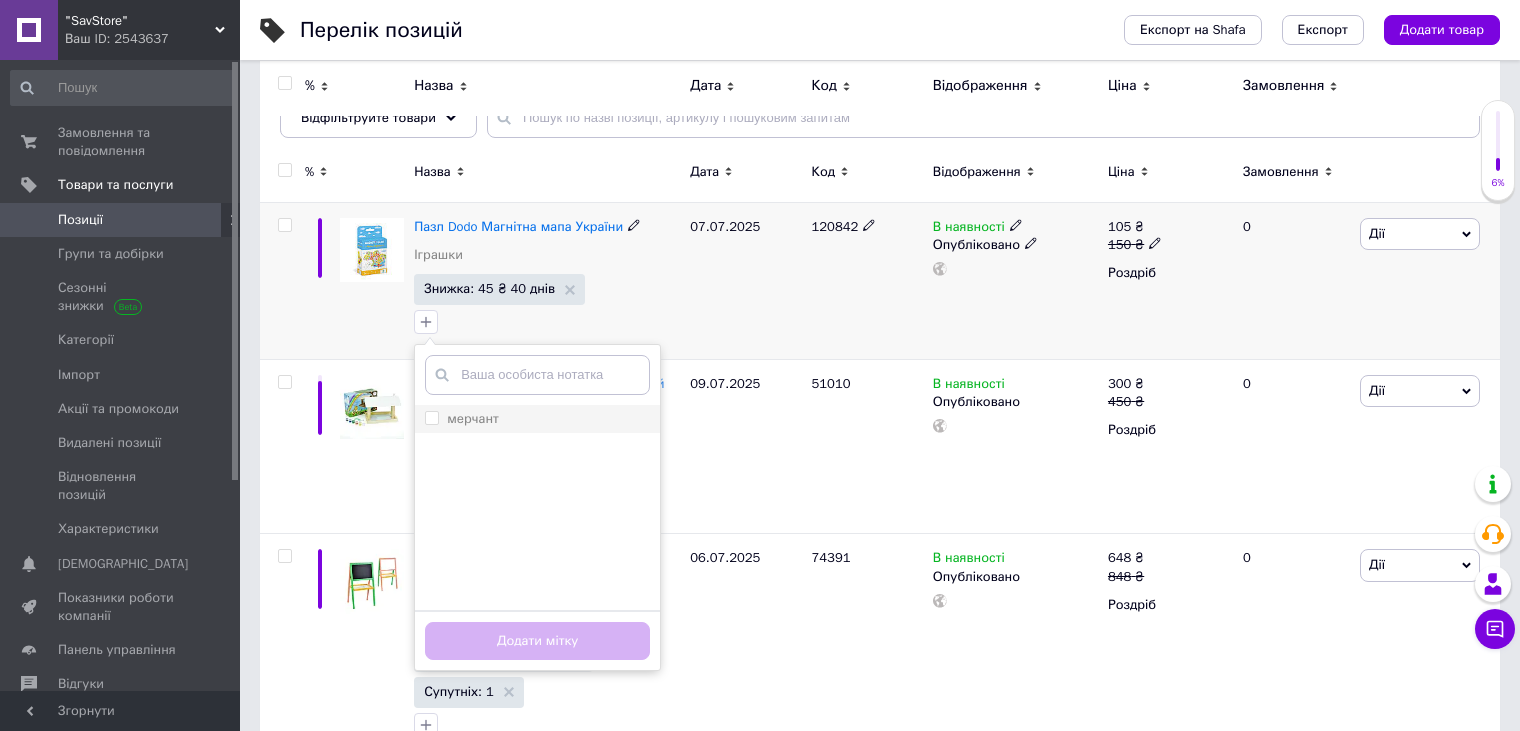 click on "мерчант" at bounding box center [431, 417] 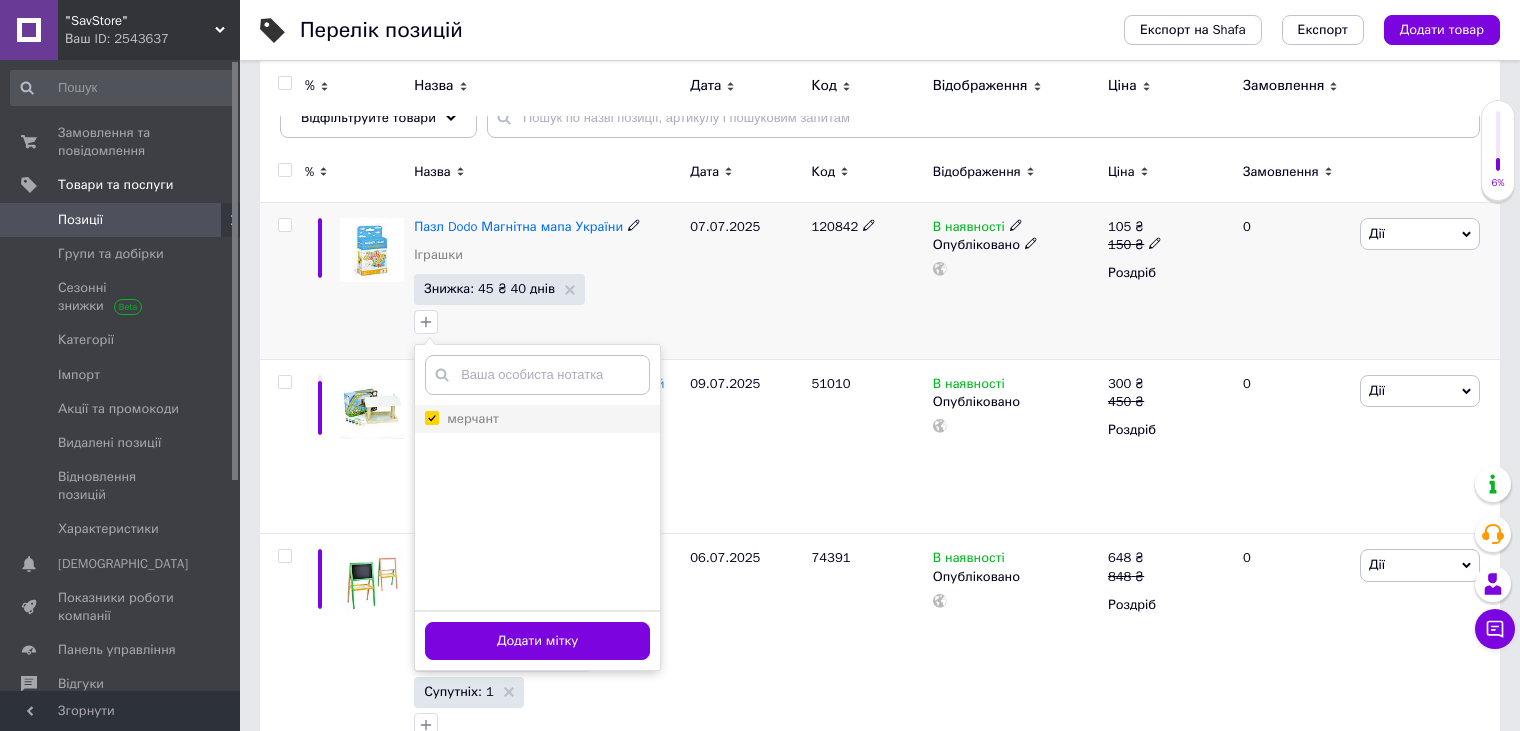 click on "мерчант" at bounding box center [431, 417] 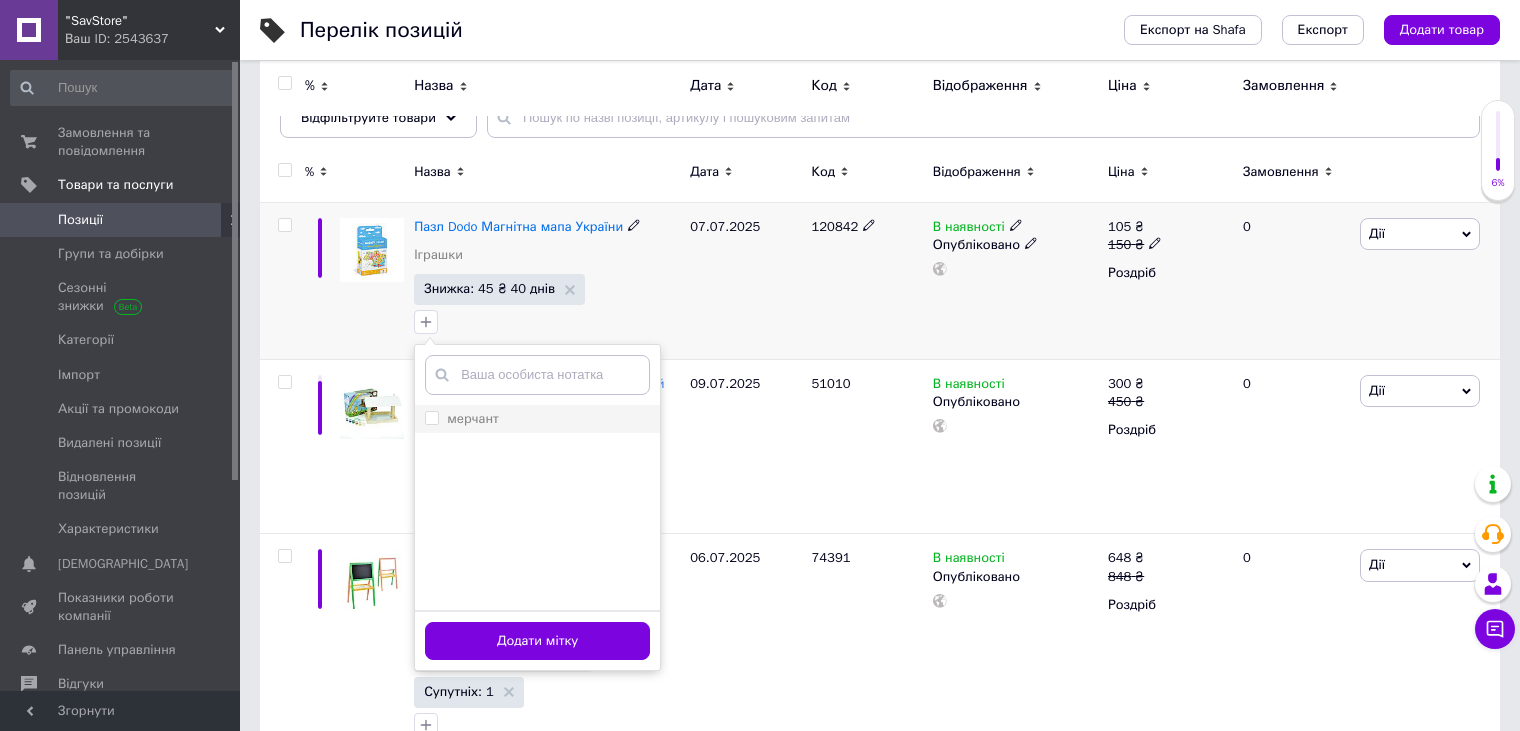 checkbox on "false" 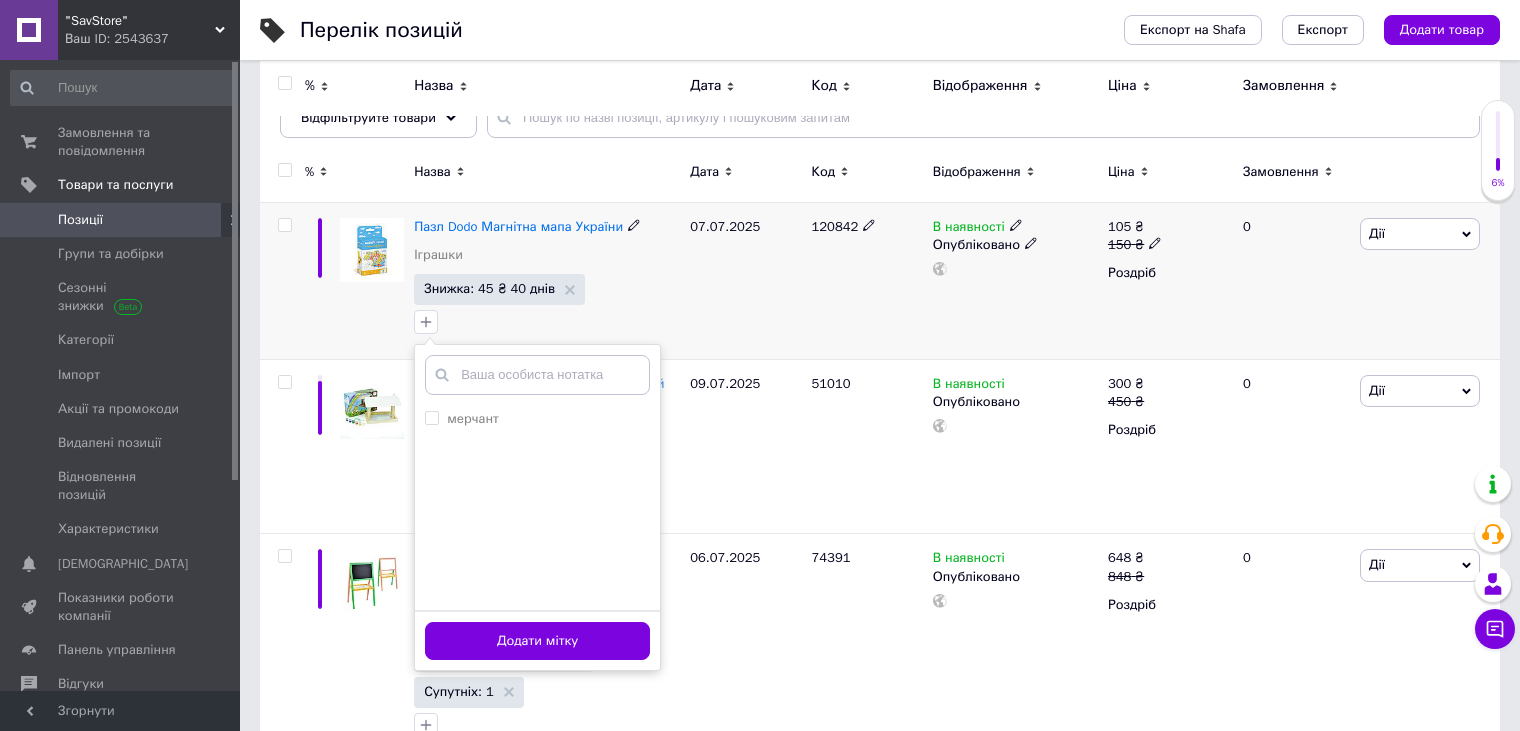 click at bounding box center [282, 281] 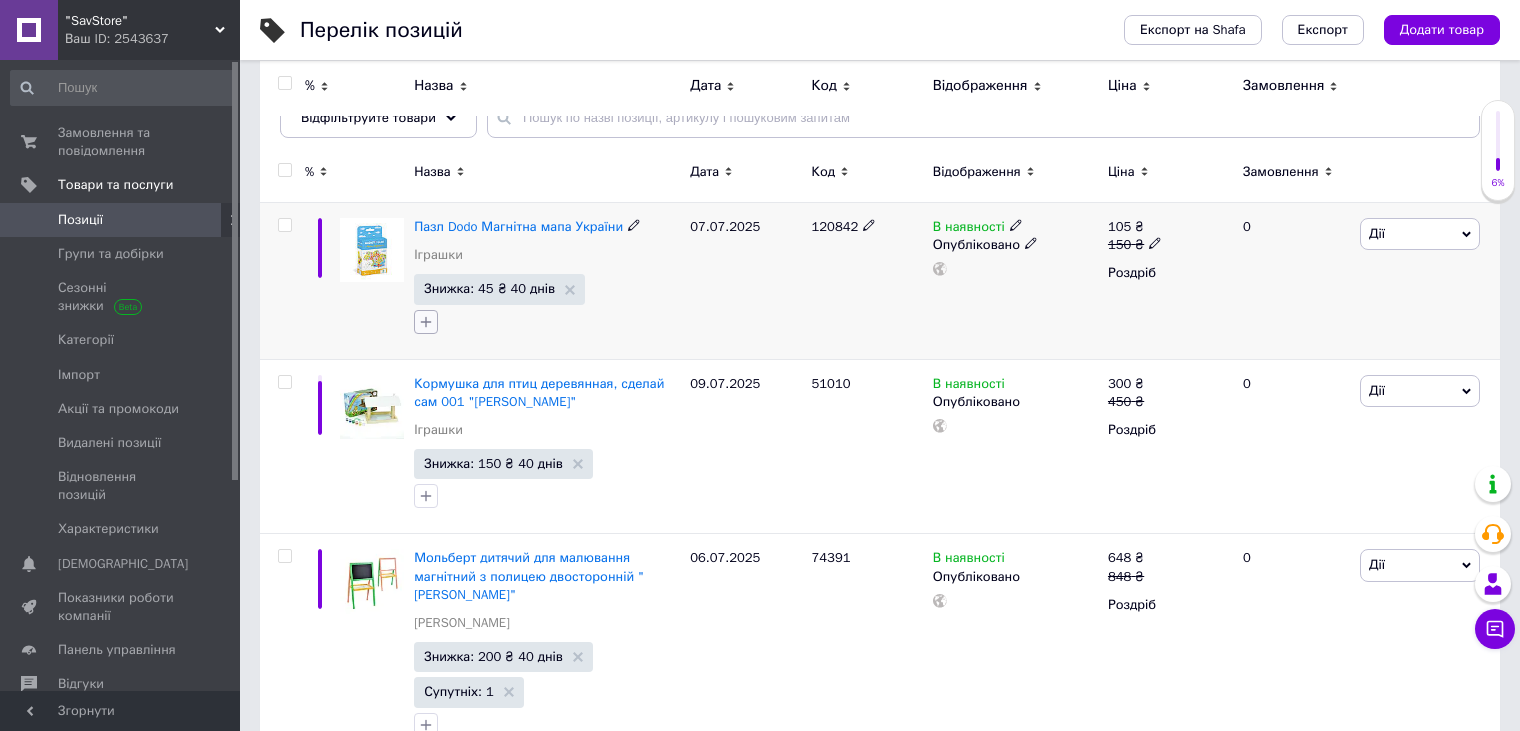 click 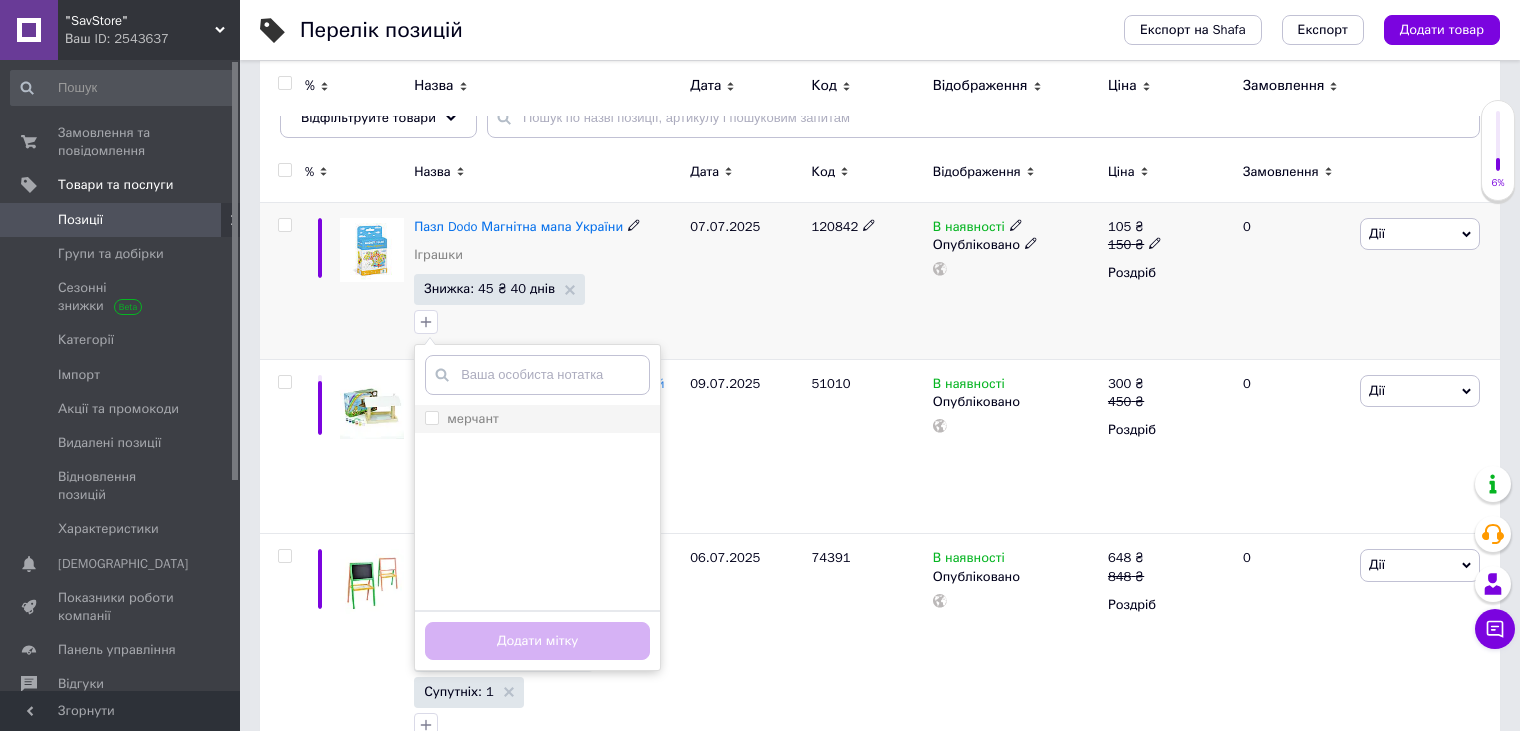 click on "мерчант" at bounding box center [431, 417] 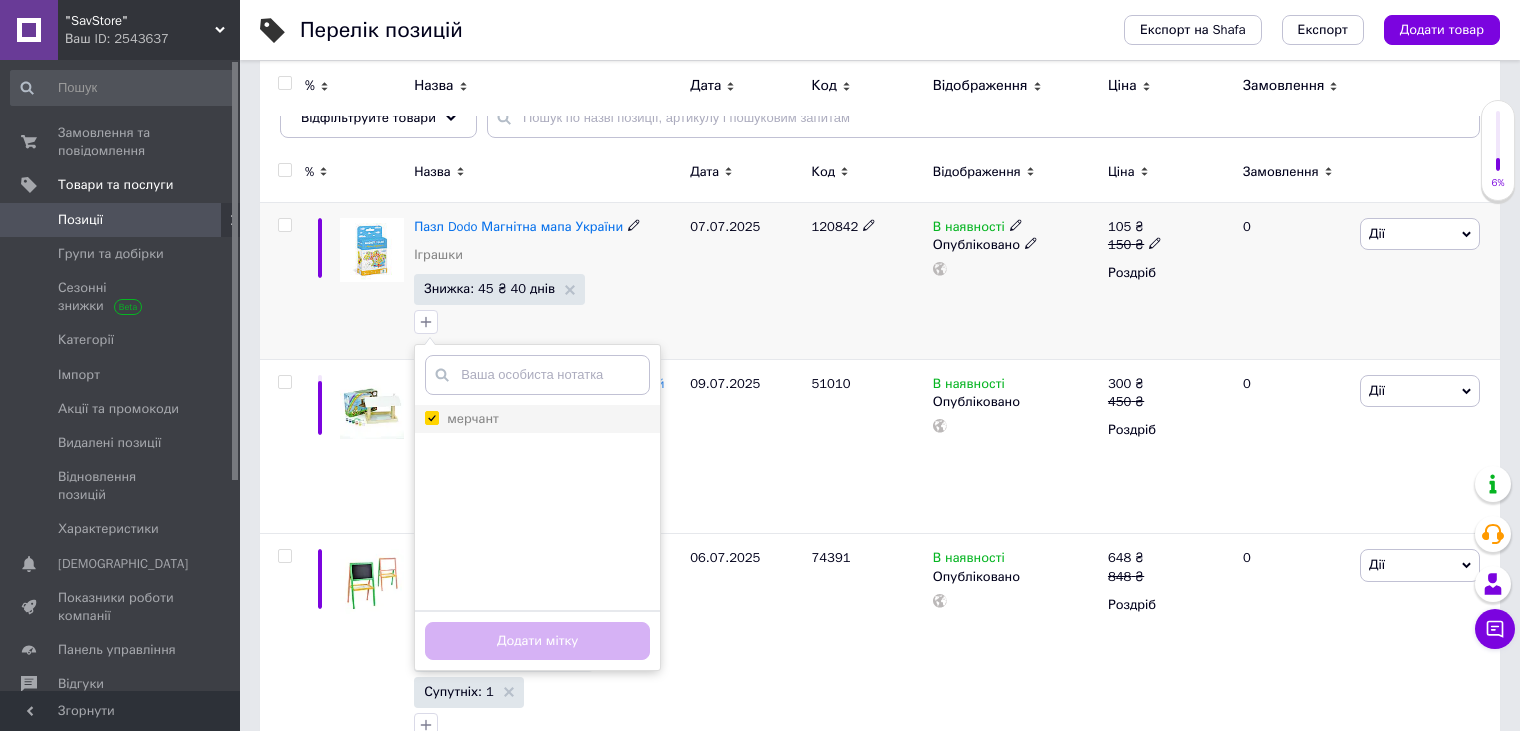 checkbox on "true" 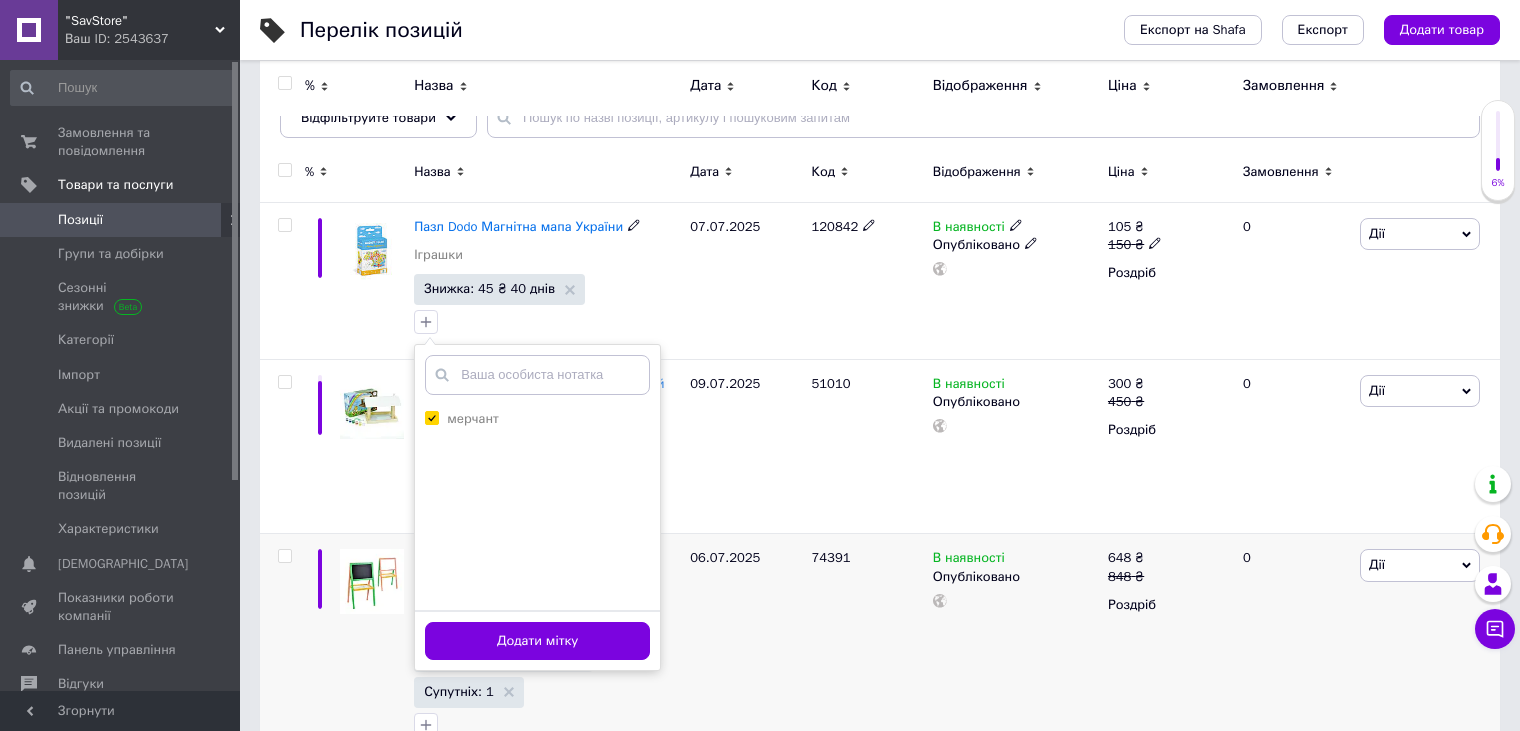 click on "Додати мітку" at bounding box center [537, 641] 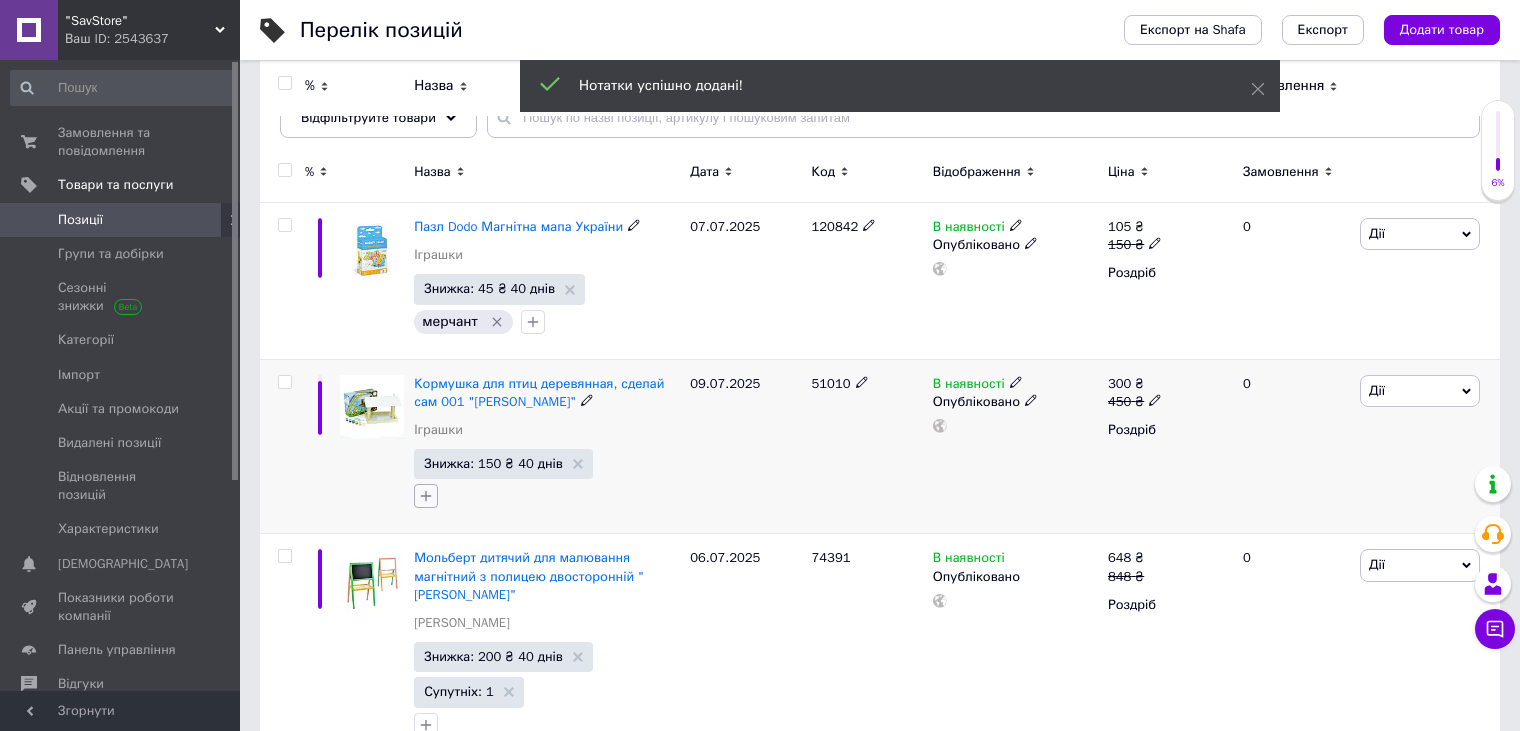 click 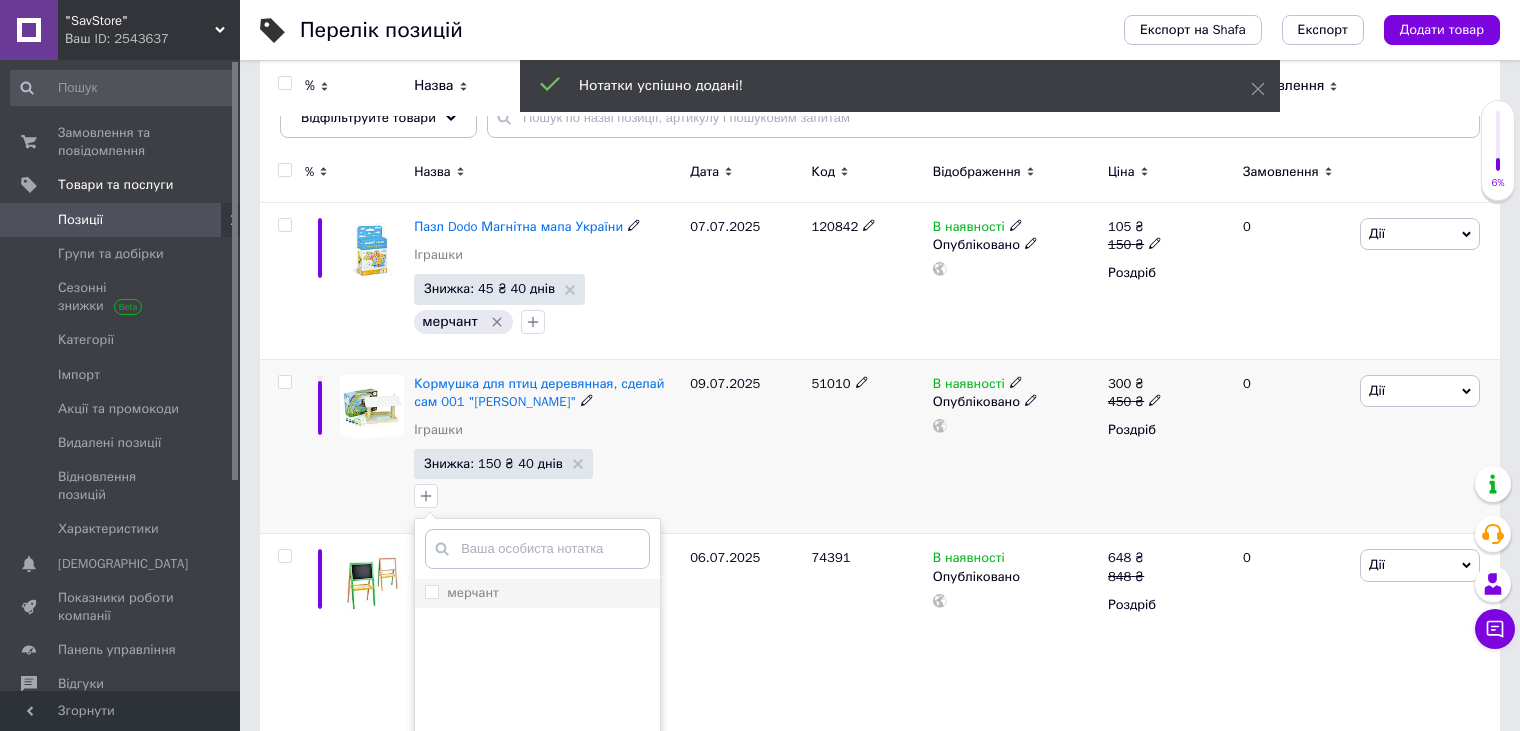 click on "мерчант" at bounding box center [431, 591] 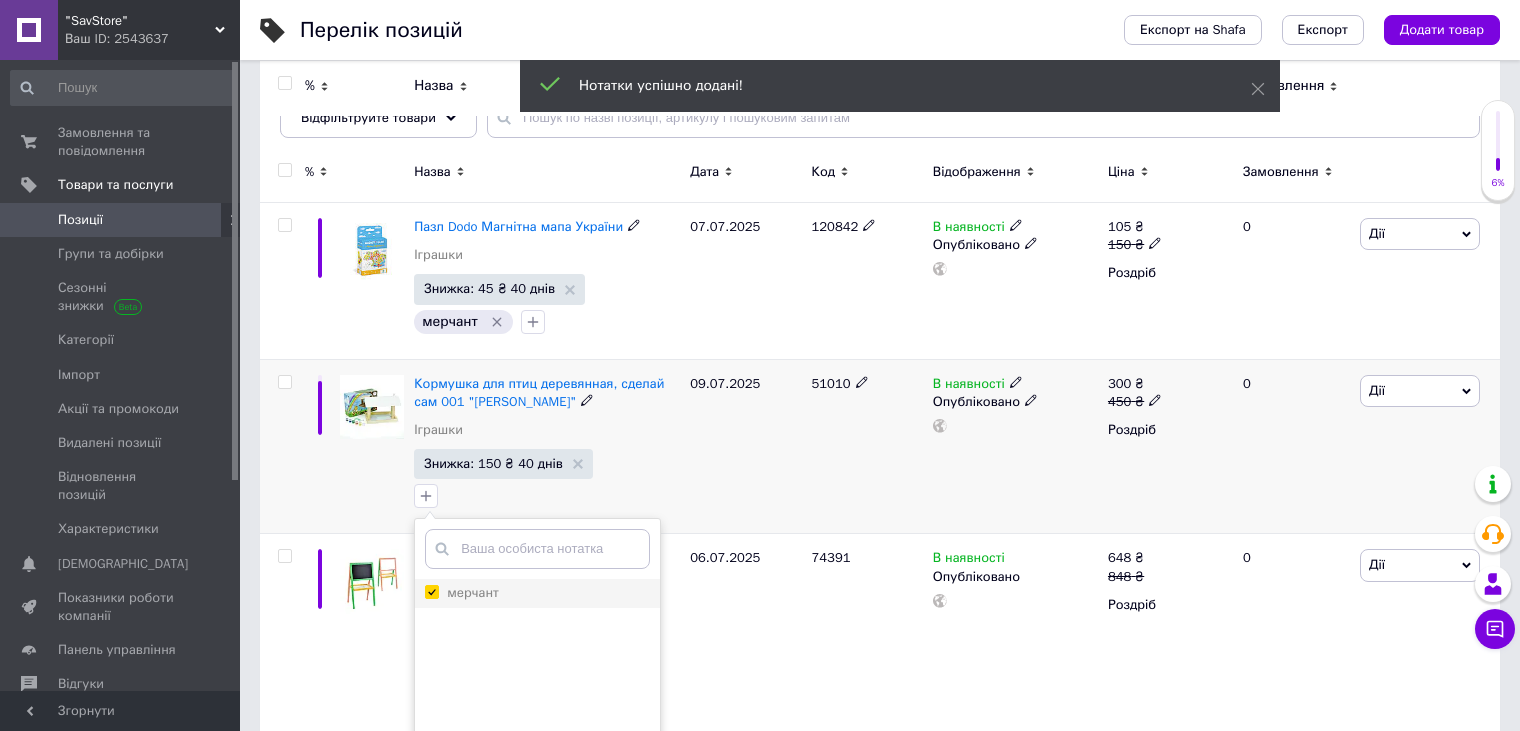 checkbox on "true" 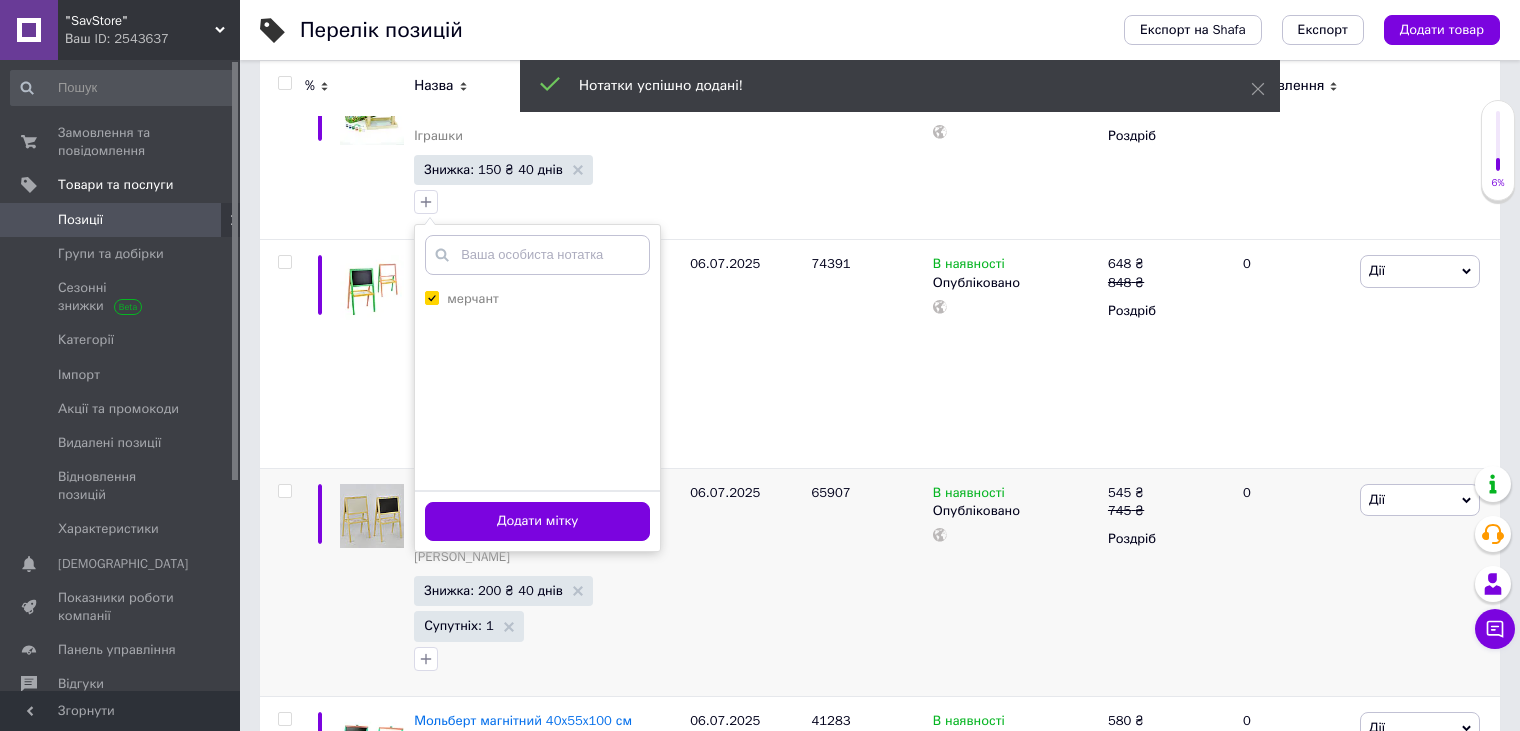 scroll, scrollTop: 500, scrollLeft: 0, axis: vertical 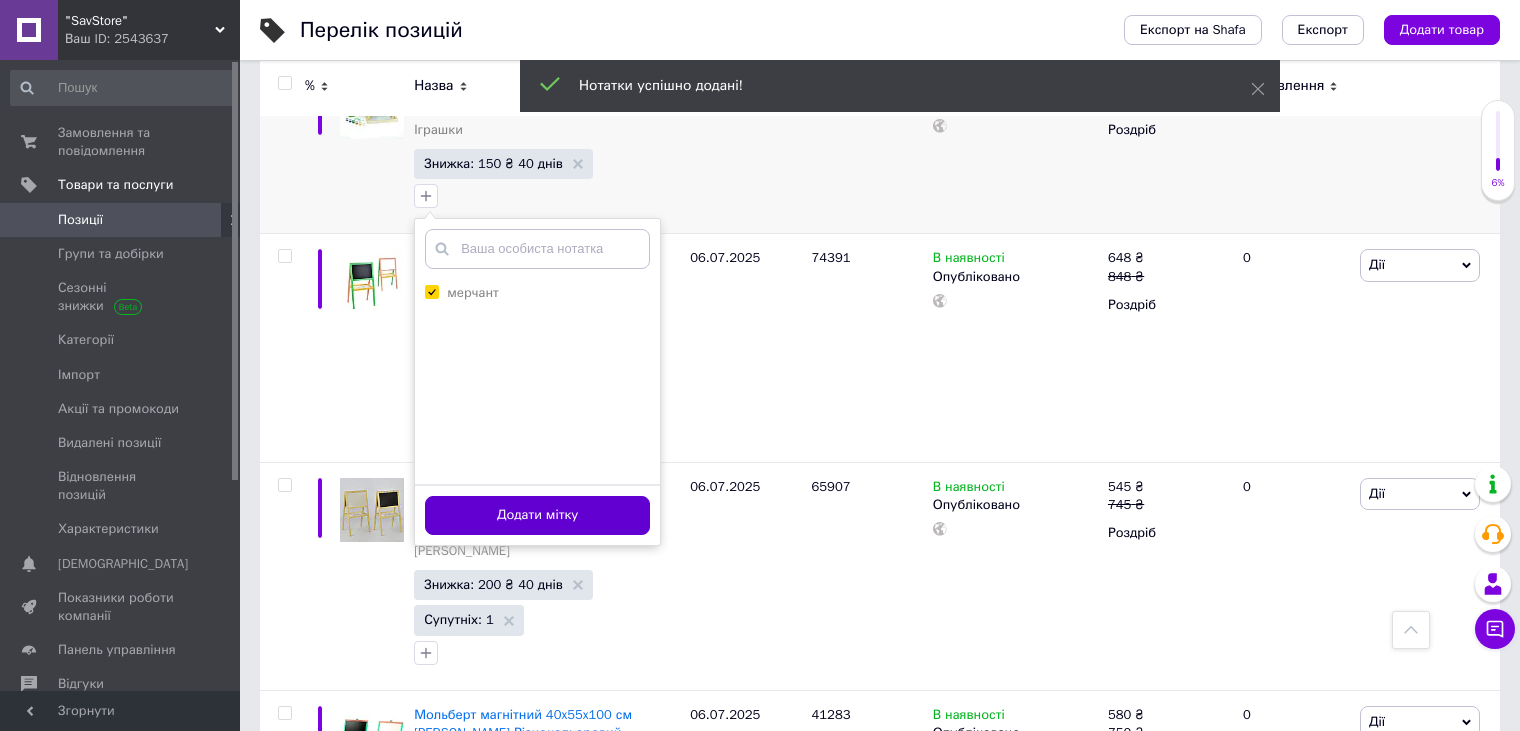 click on "Додати мітку" at bounding box center [537, 515] 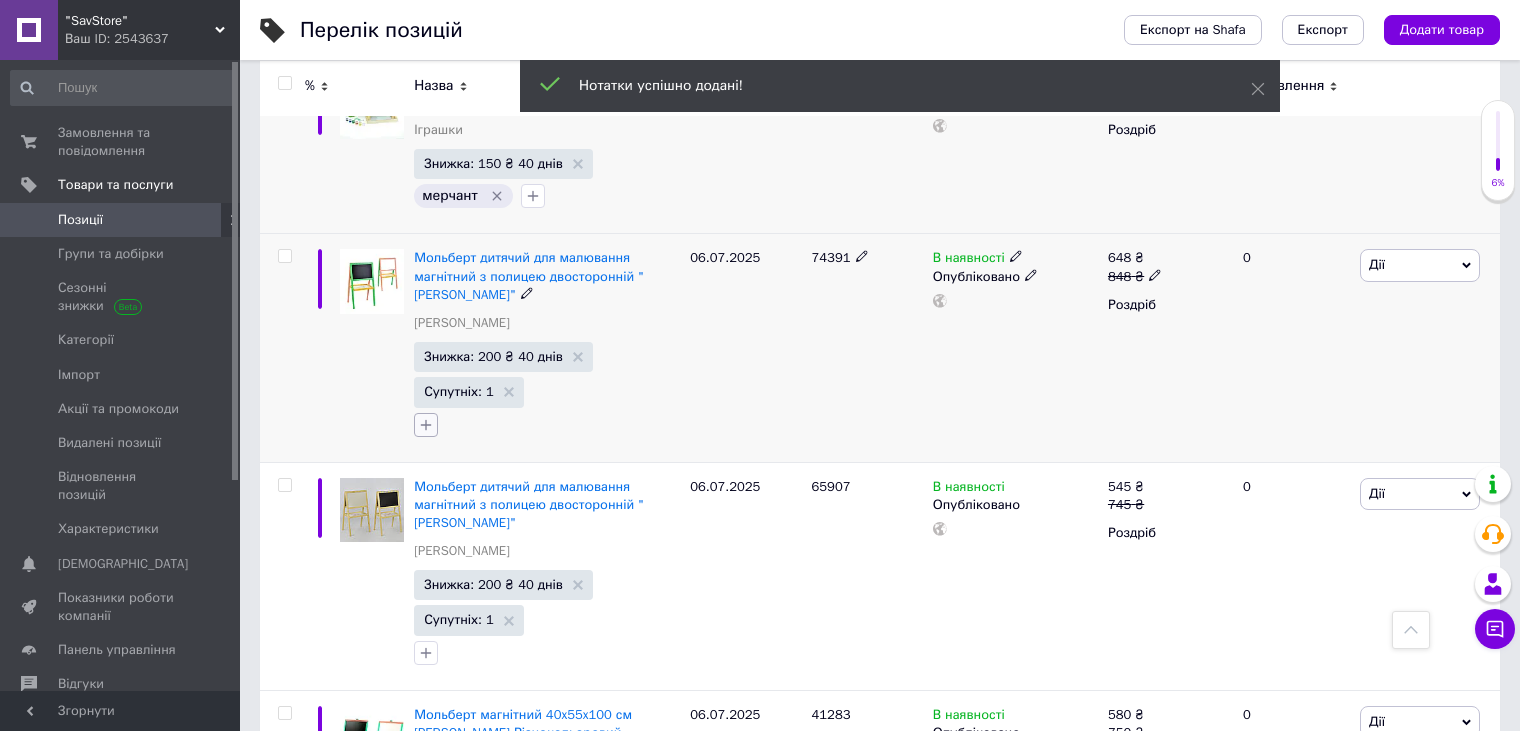 click 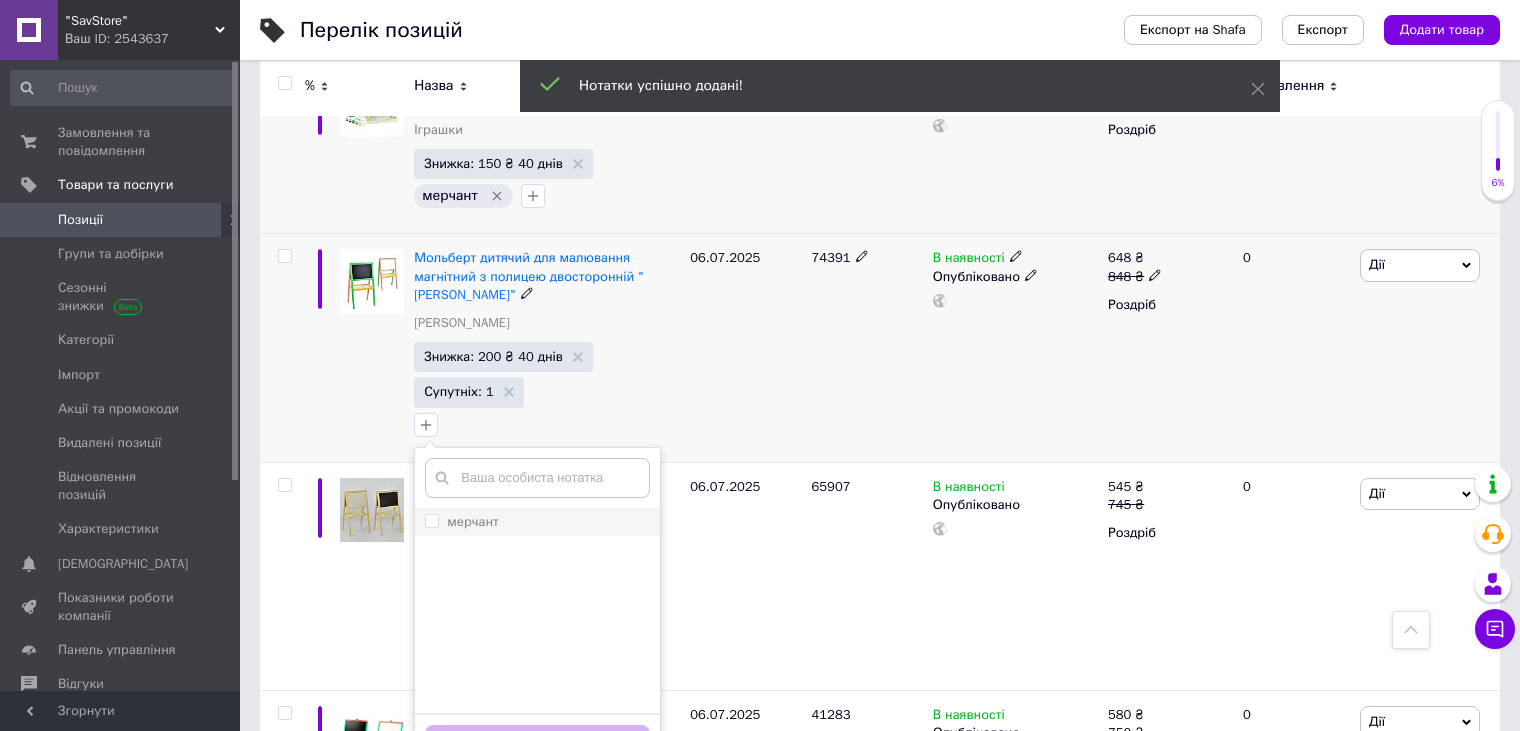 click on "мерчант" at bounding box center [431, 520] 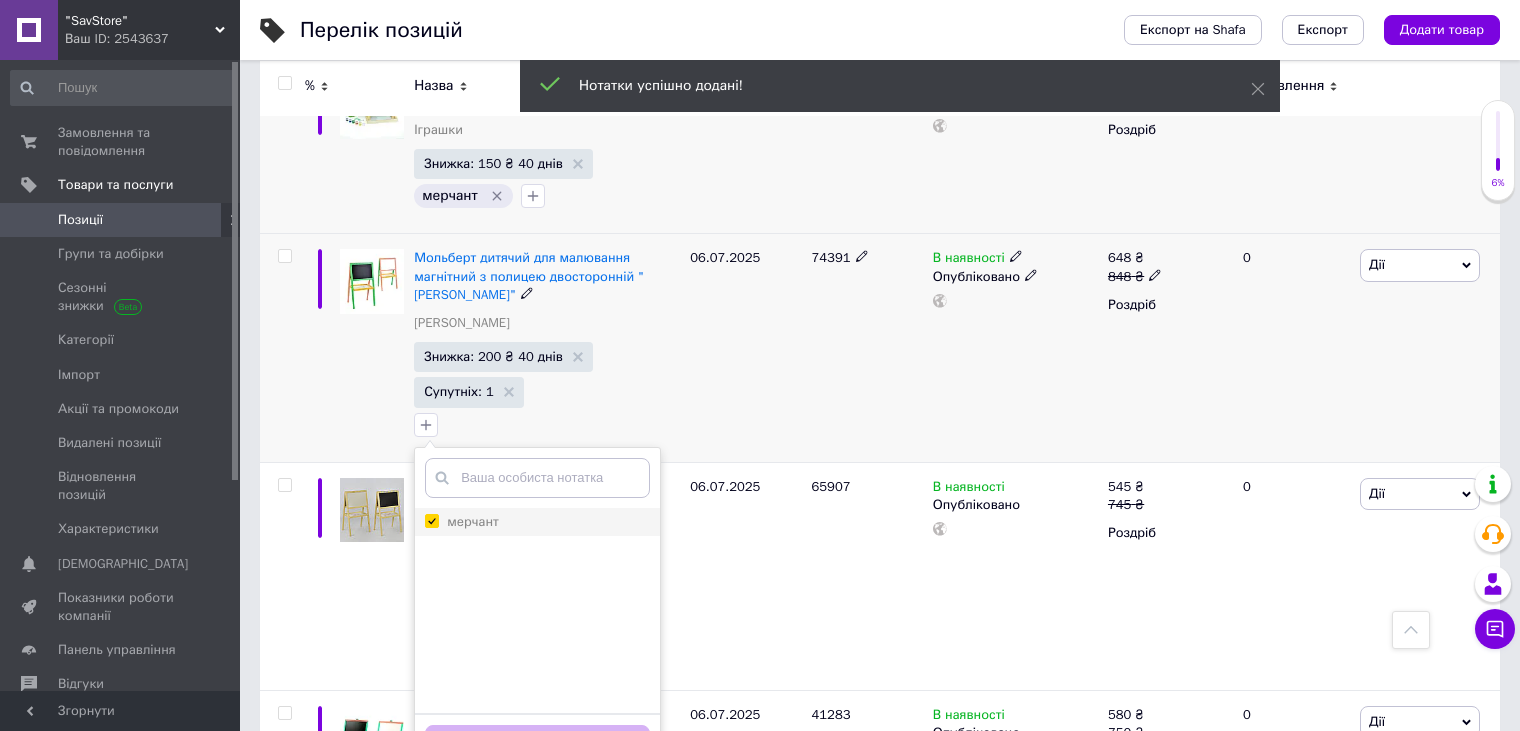 checkbox on "true" 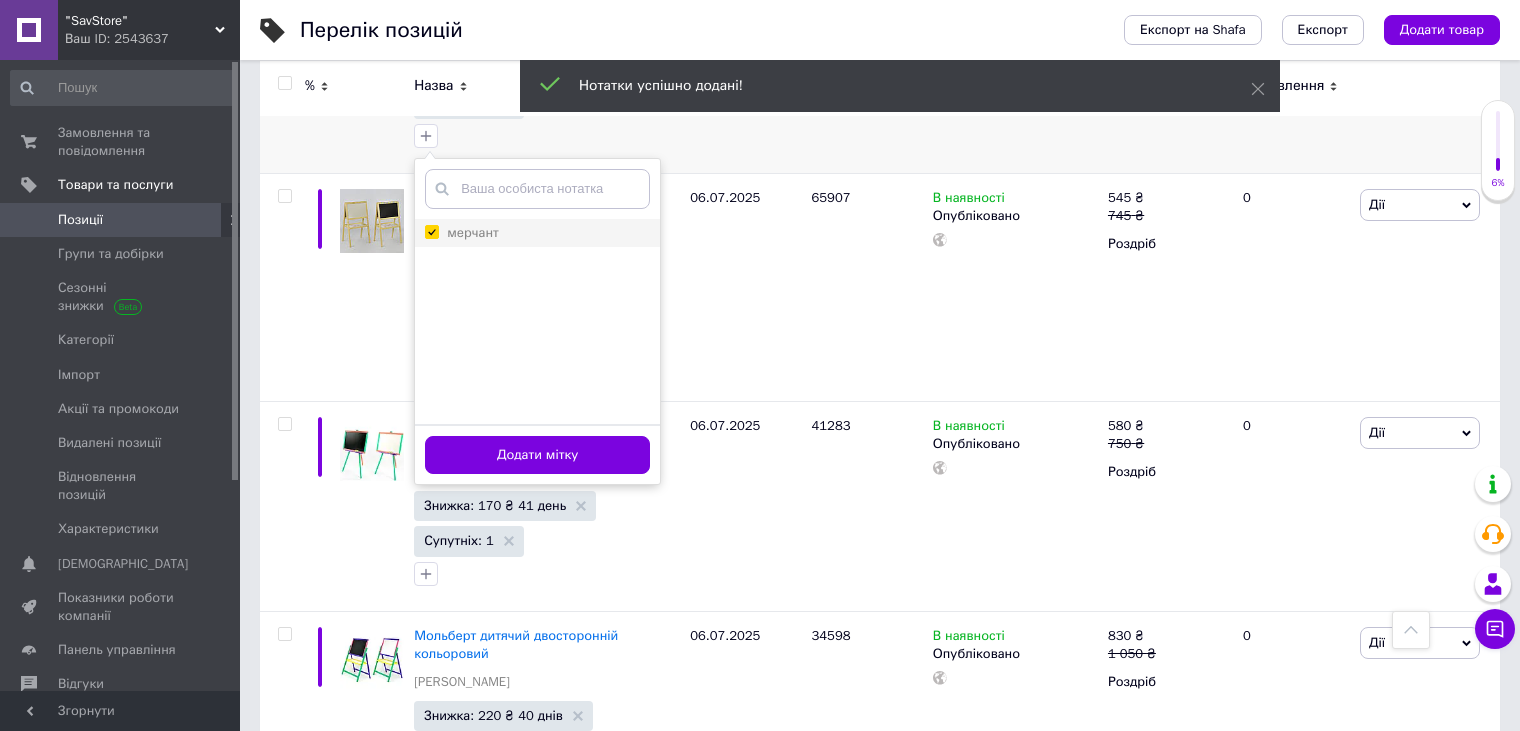 scroll, scrollTop: 800, scrollLeft: 0, axis: vertical 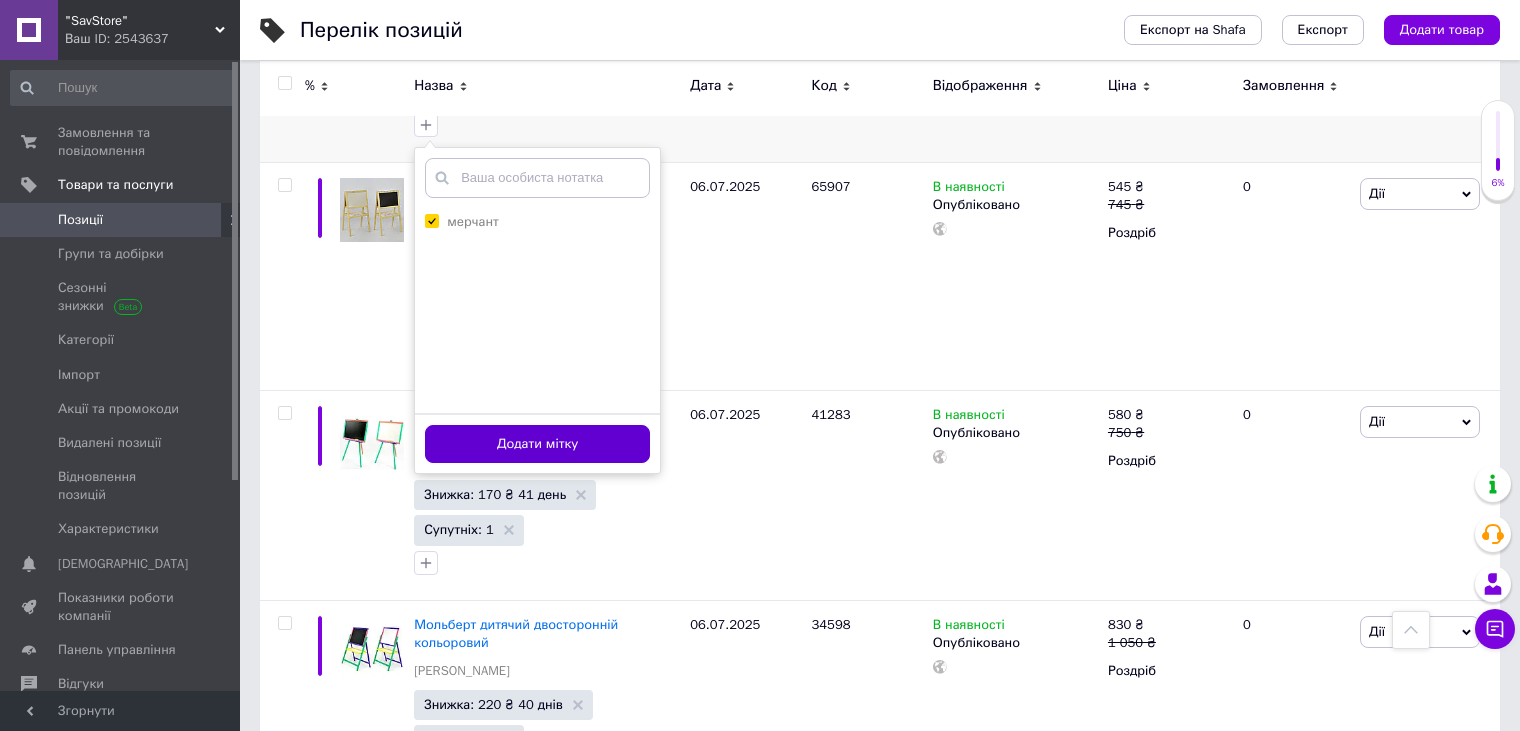 click on "Додати мітку" at bounding box center (537, 444) 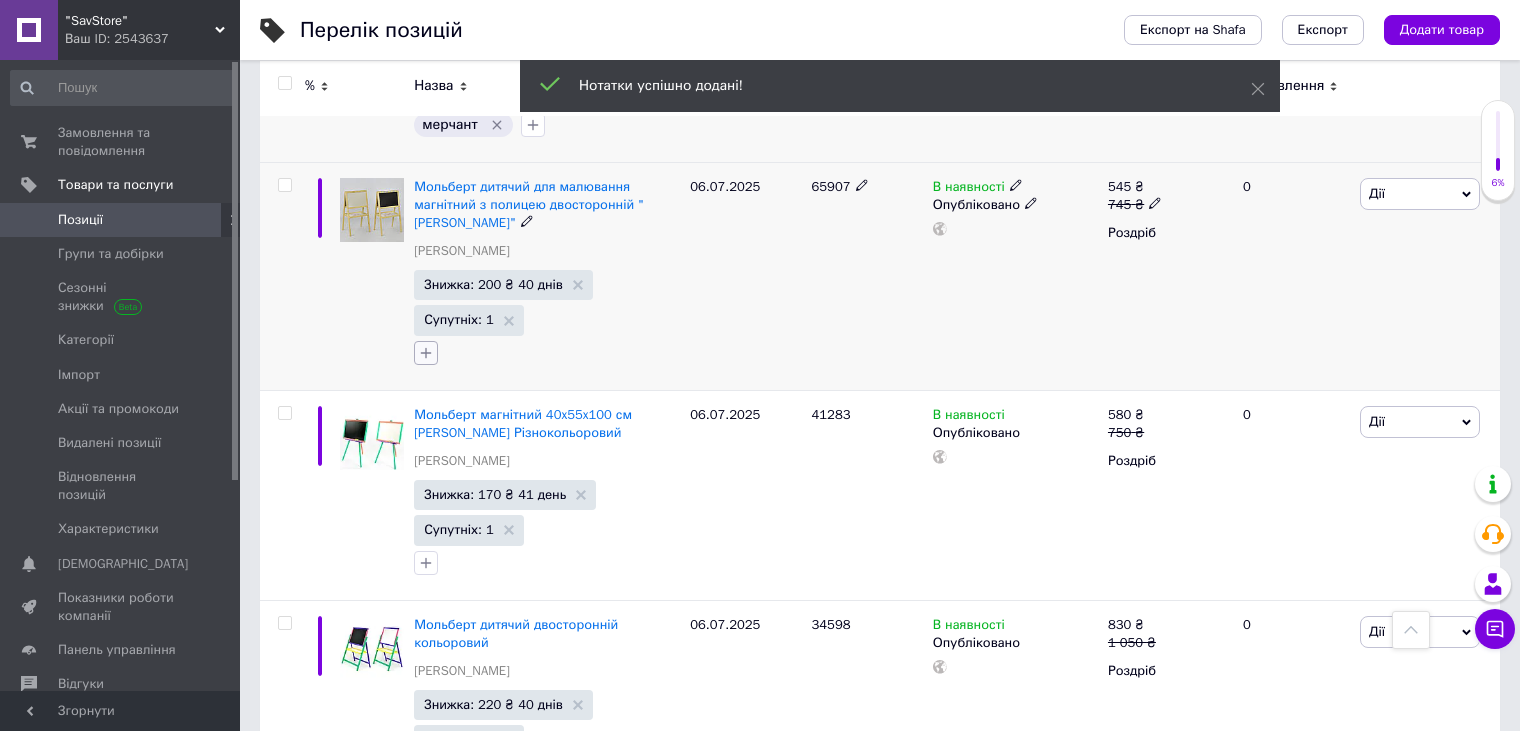 click 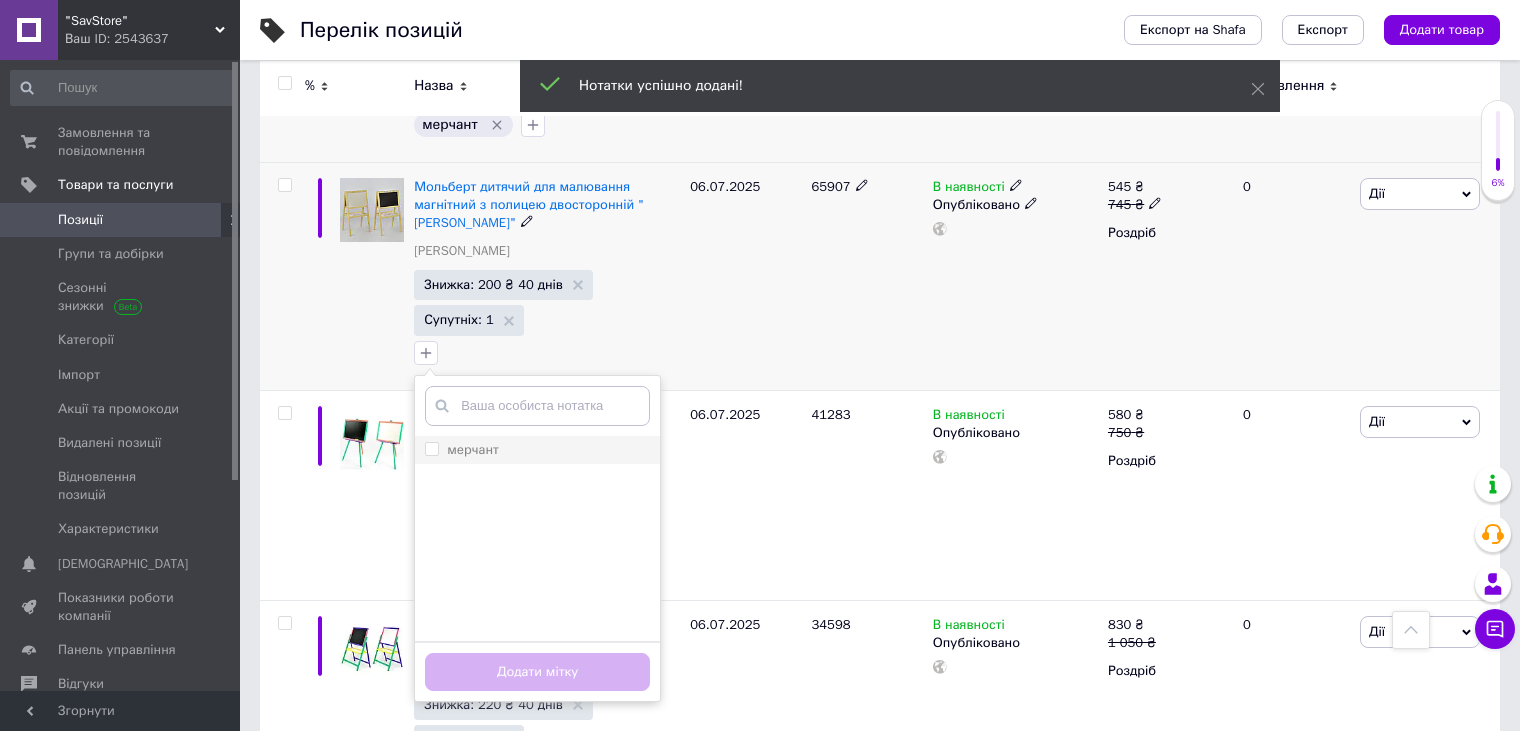 click on "мерчант" at bounding box center [462, 450] 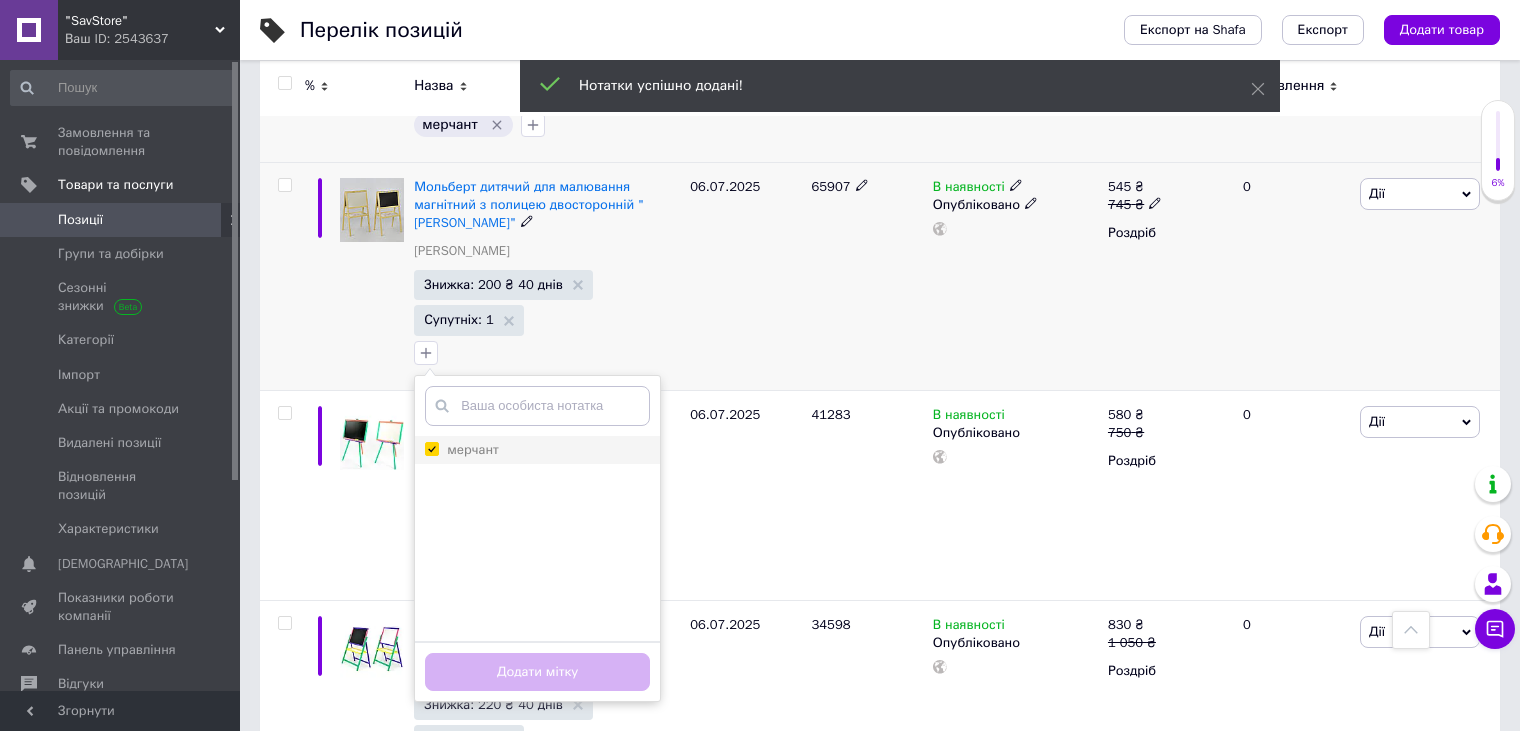 click on "мерчант" at bounding box center [431, 448] 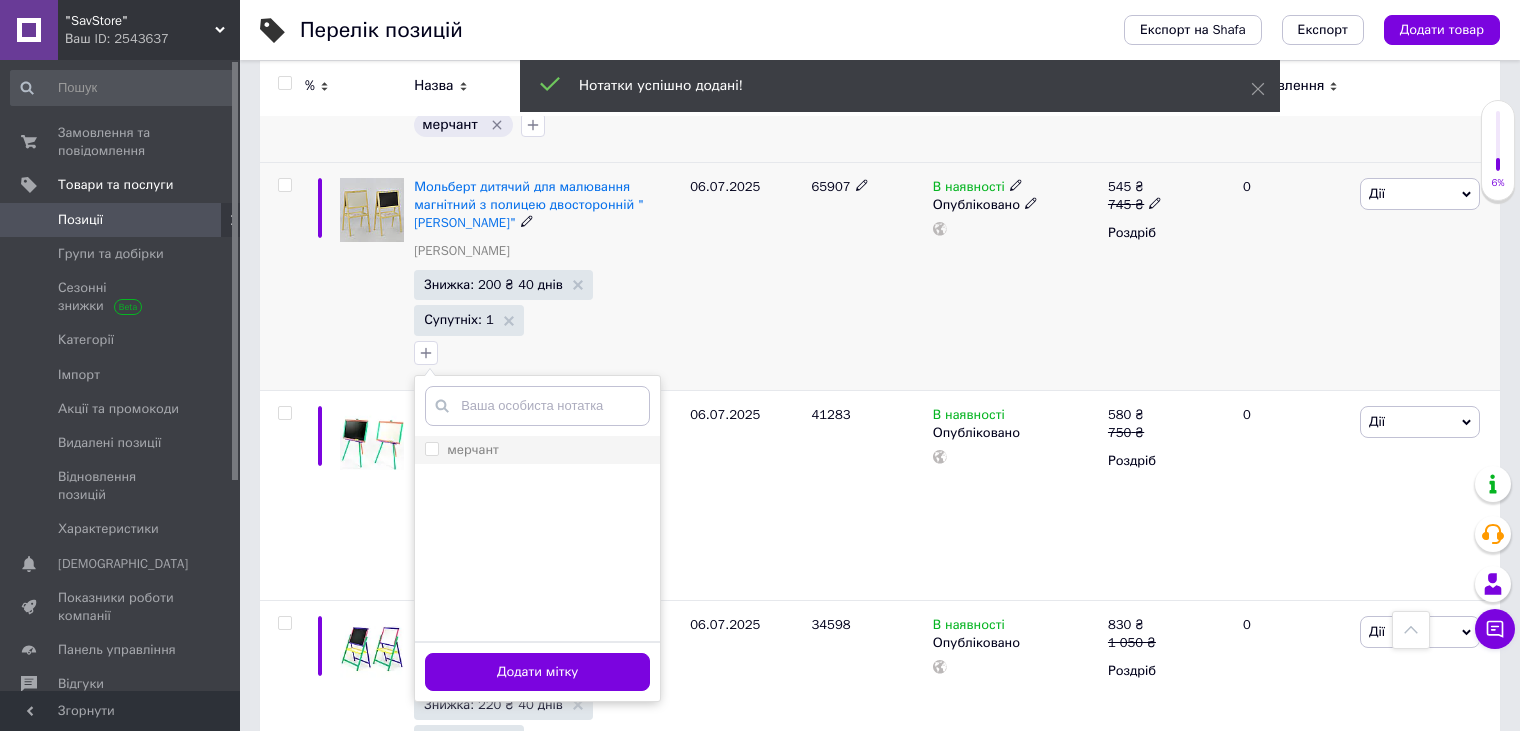 click on "мерчант" at bounding box center [431, 448] 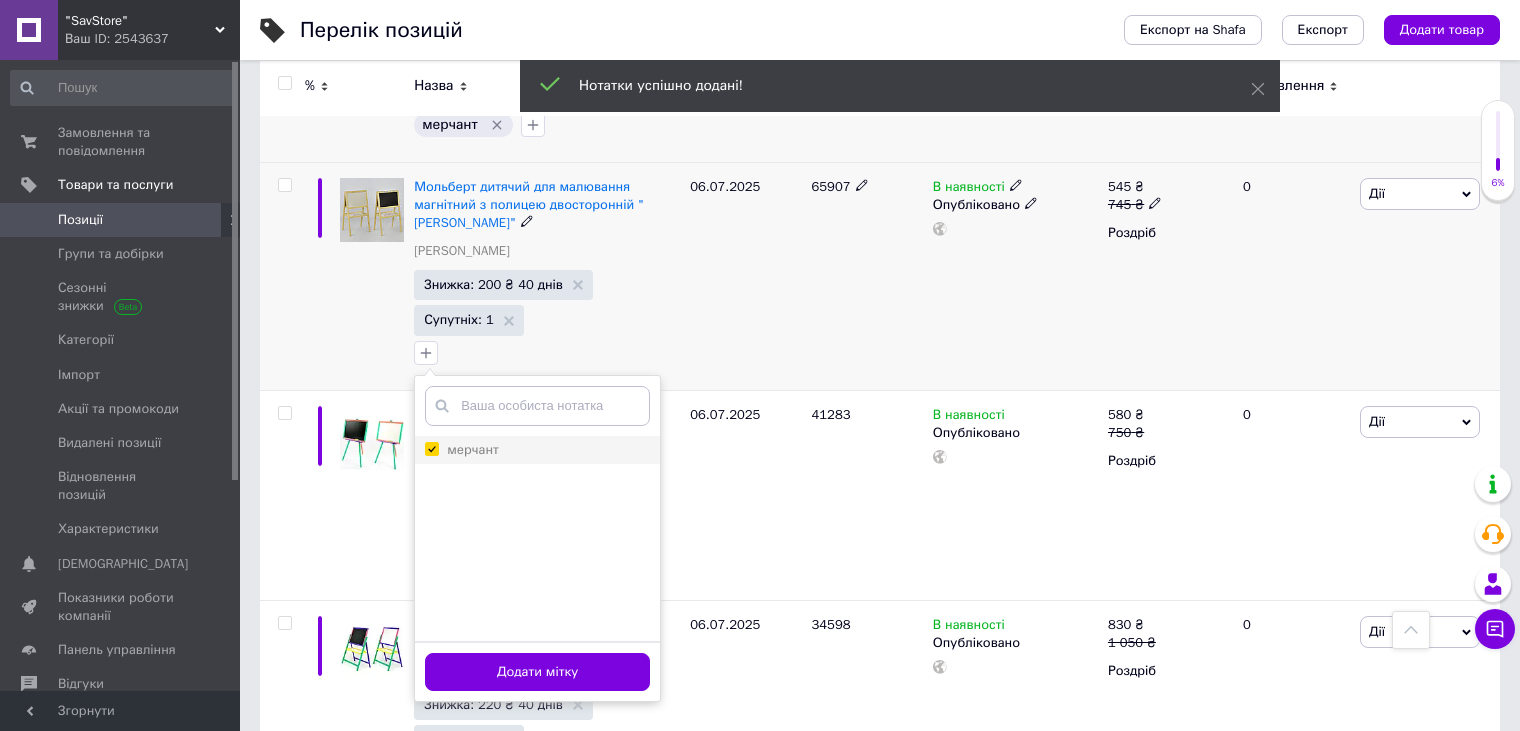 checkbox on "true" 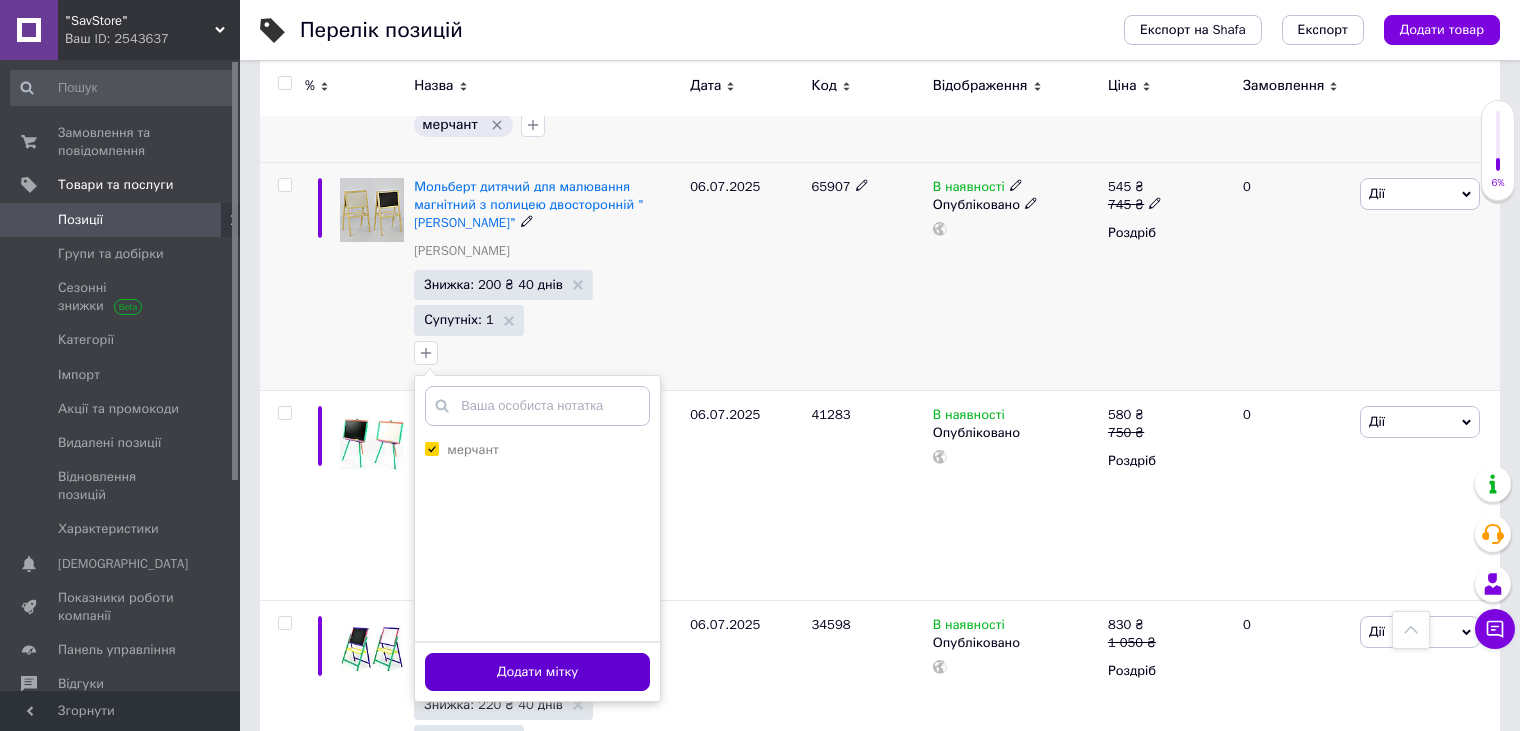 click on "Додати мітку" at bounding box center (537, 672) 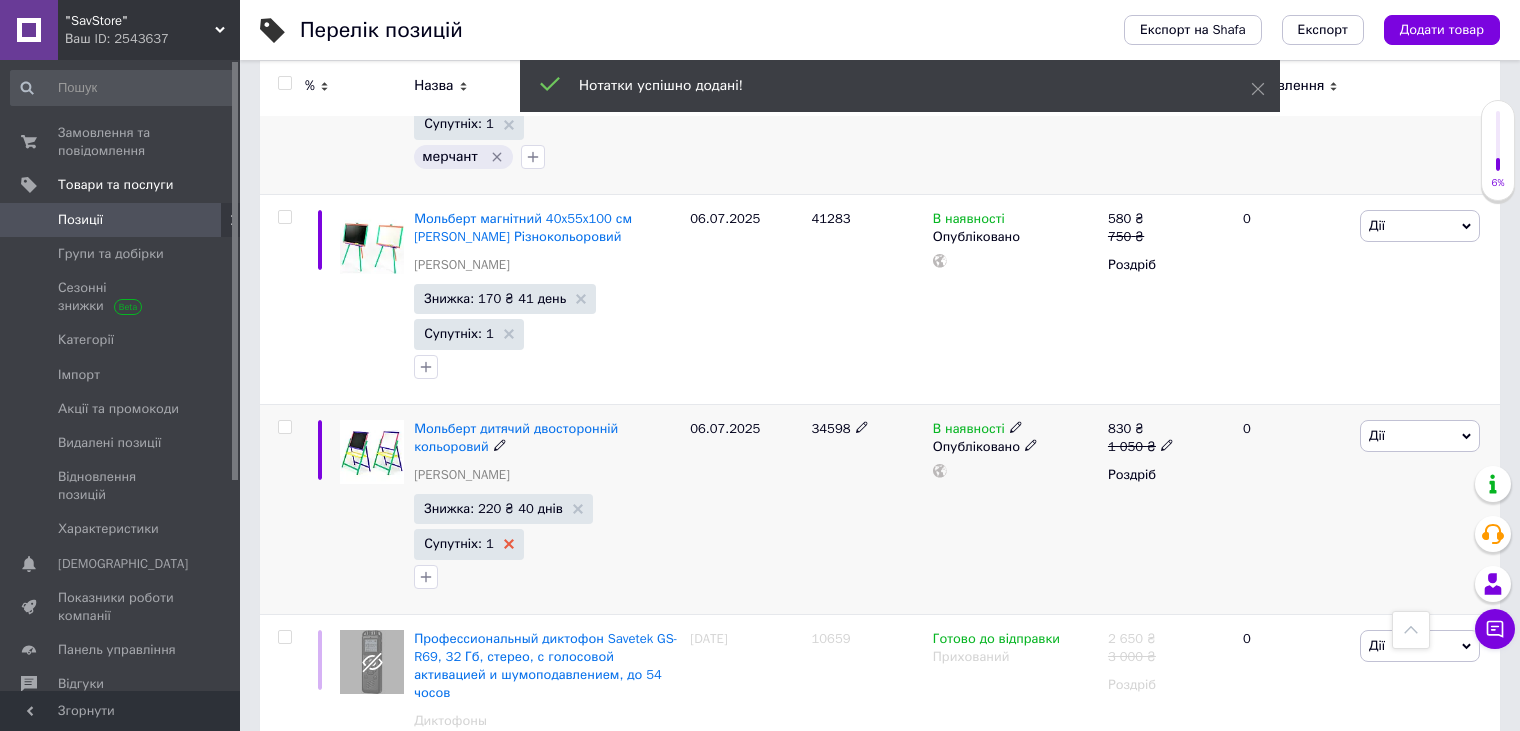 scroll, scrollTop: 1000, scrollLeft: 0, axis: vertical 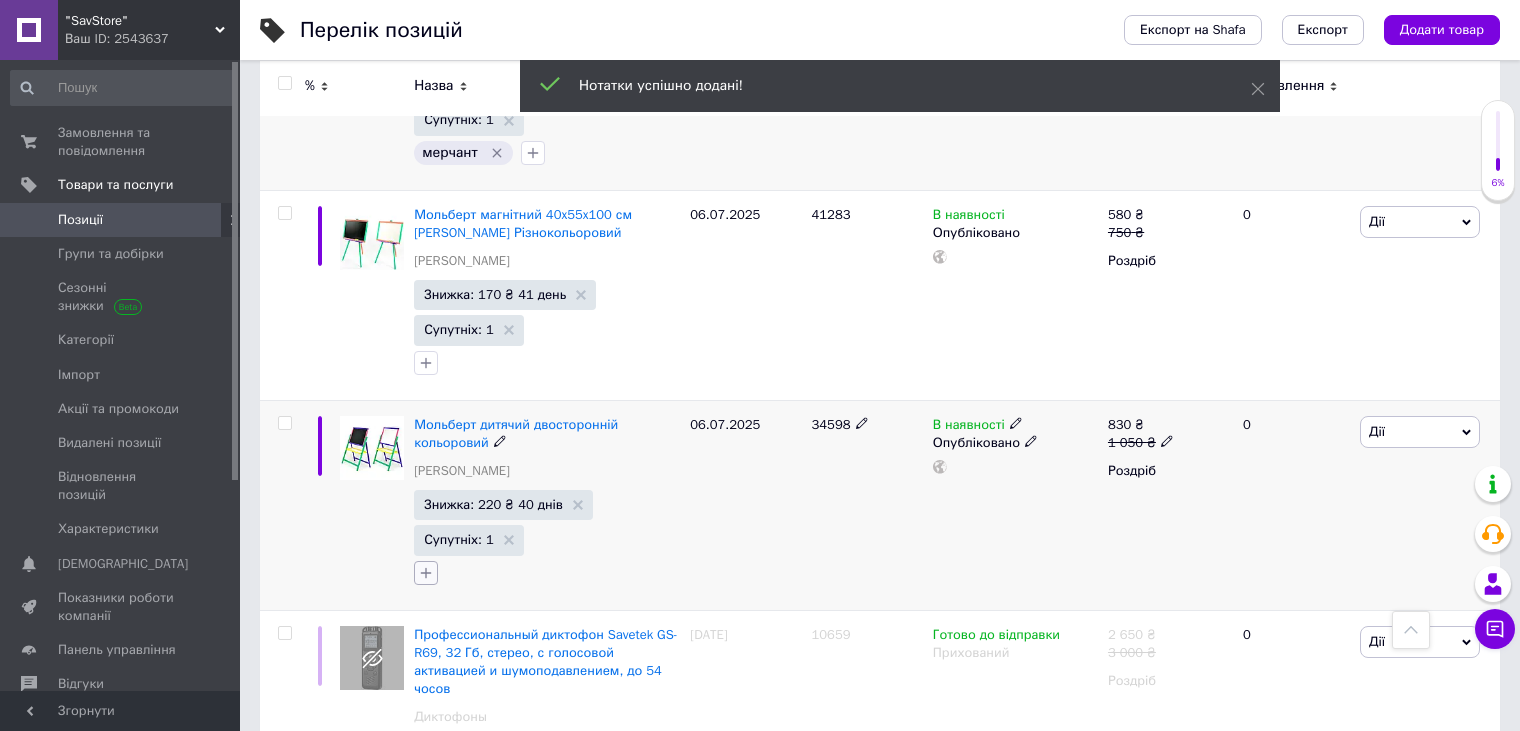 click 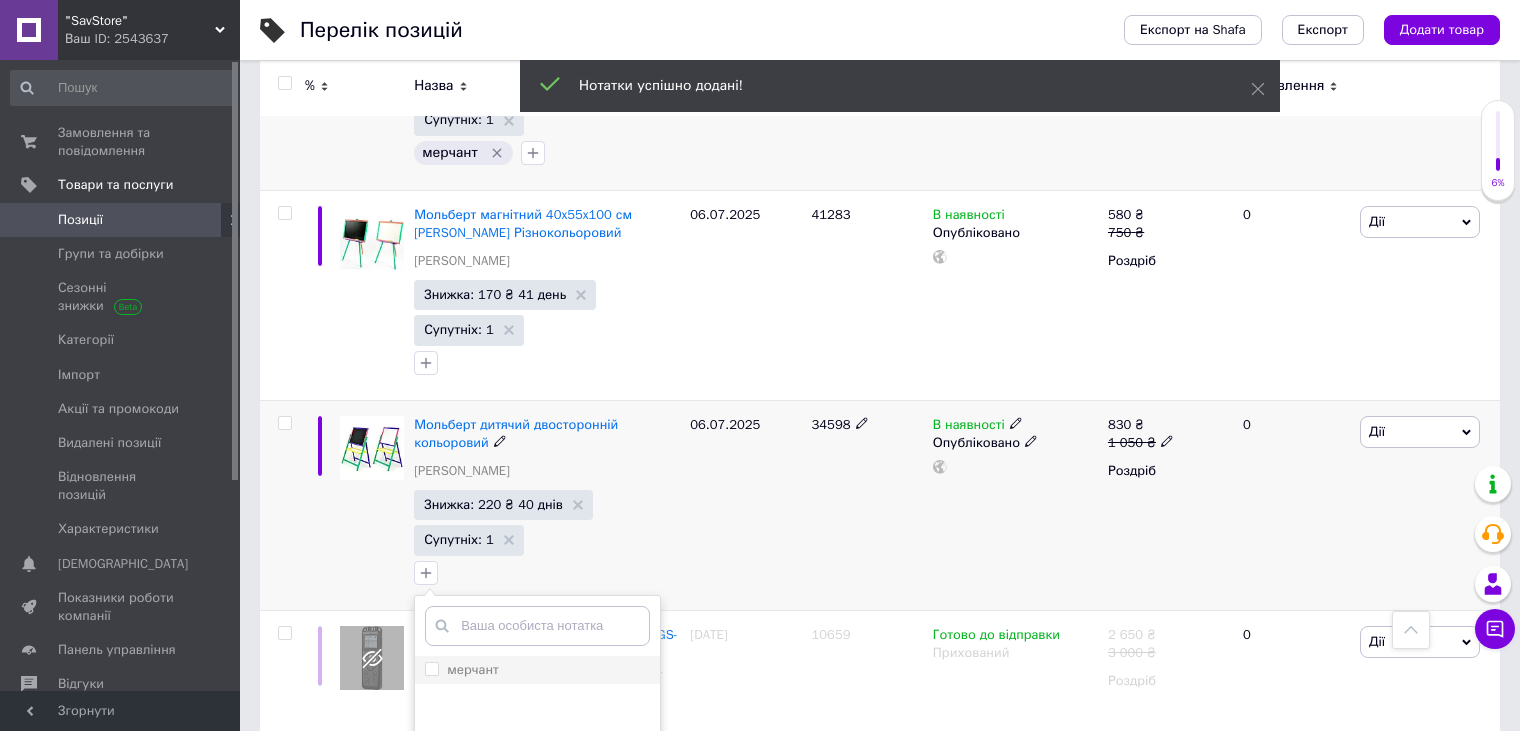 click on "мерчант" at bounding box center (431, 668) 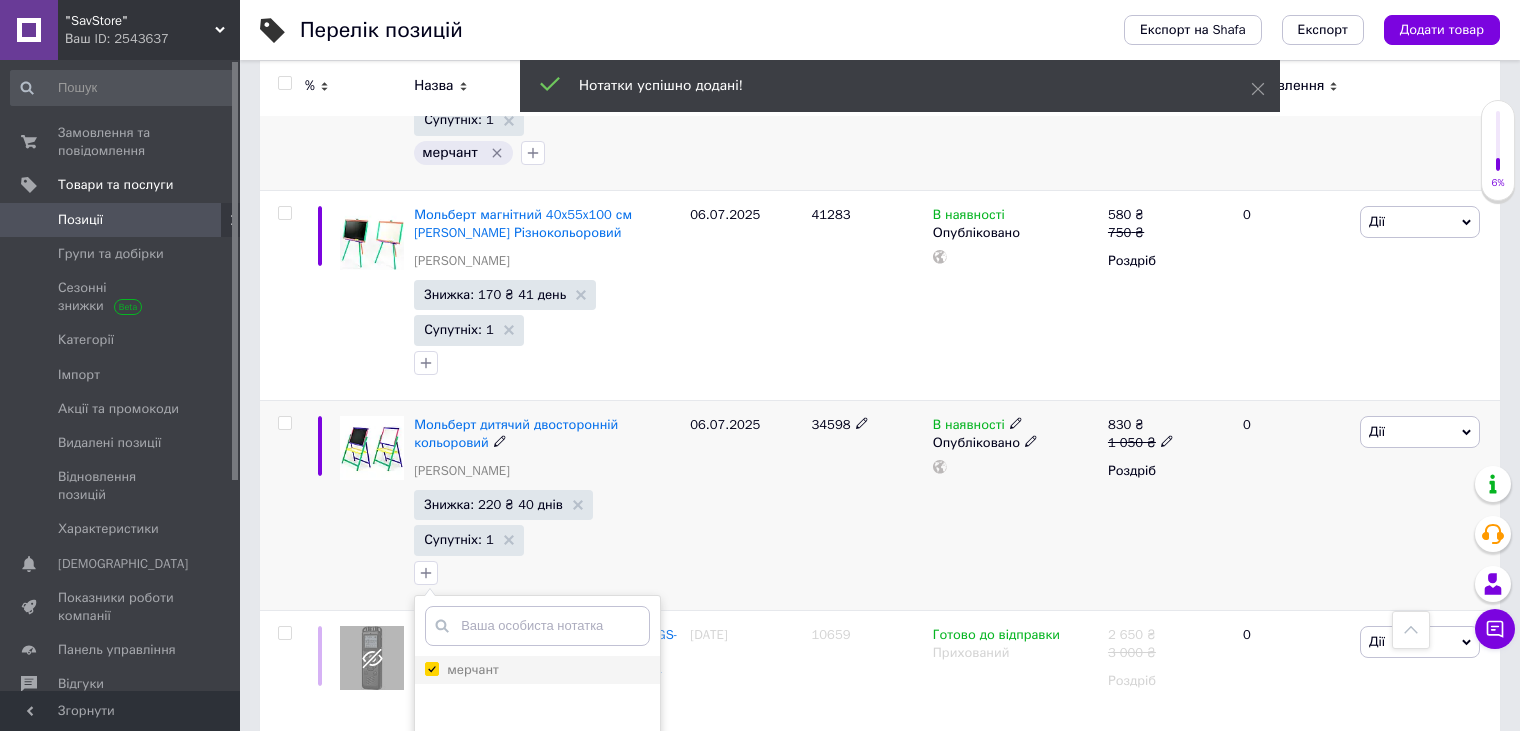 checkbox on "true" 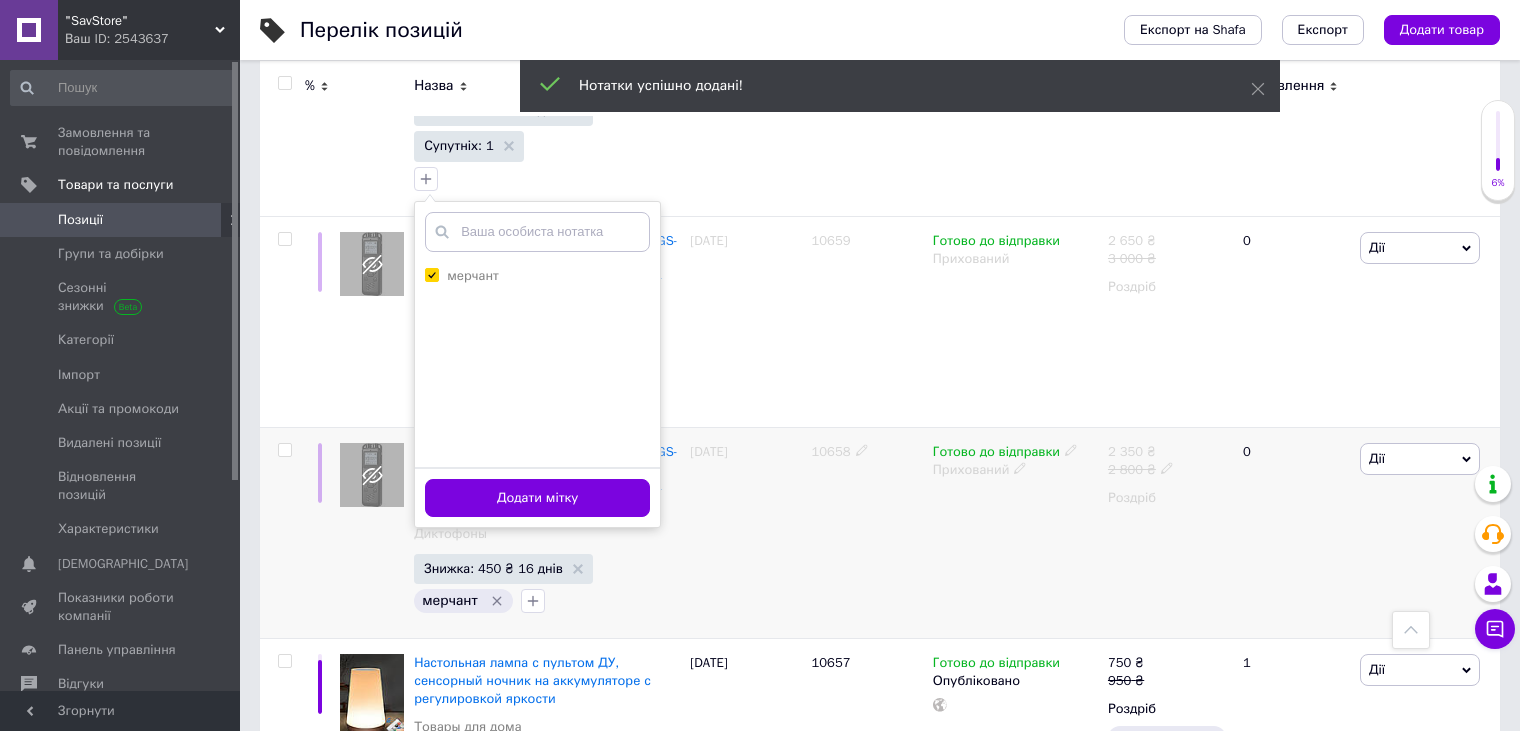 scroll, scrollTop: 1400, scrollLeft: 0, axis: vertical 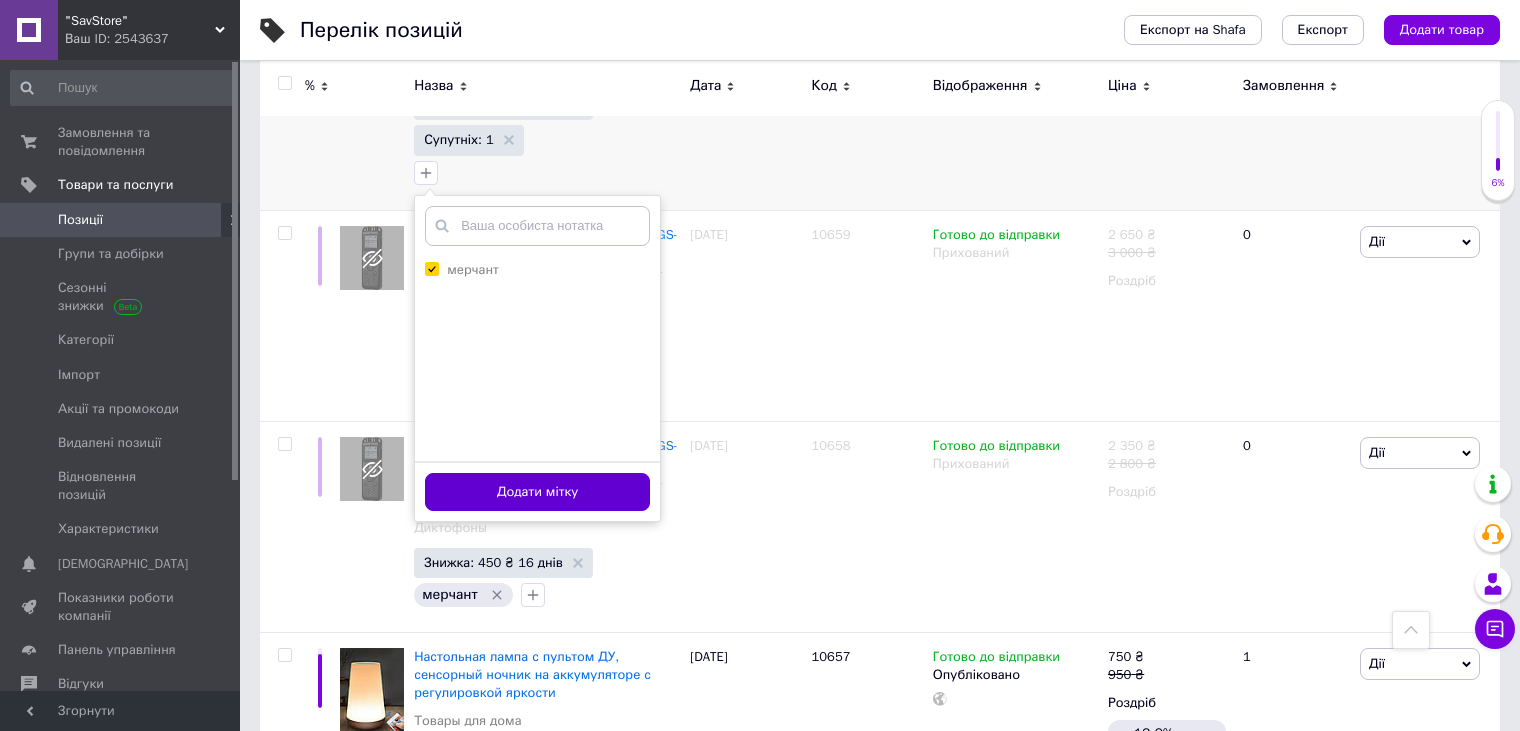 click on "Додати мітку" at bounding box center [537, 492] 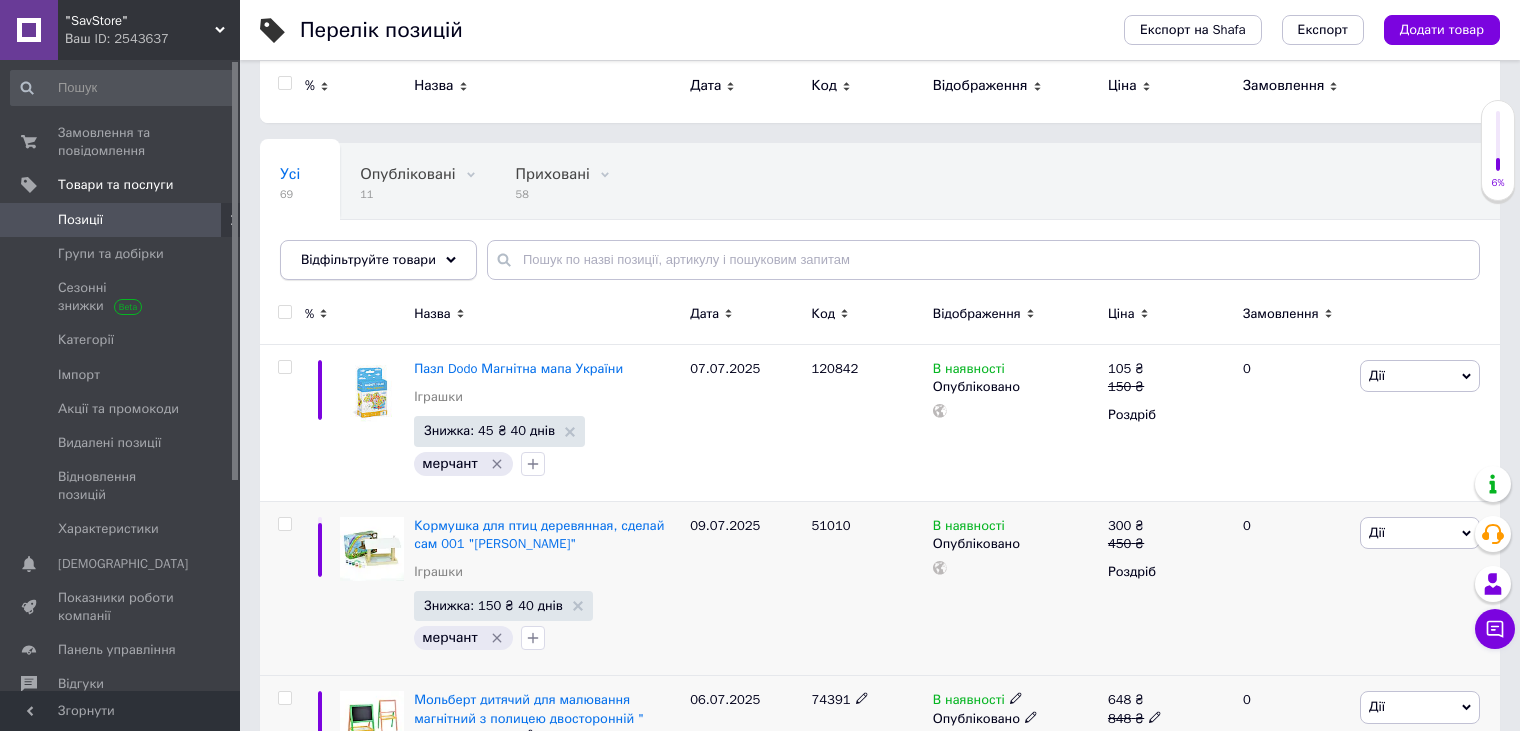 scroll, scrollTop: 0, scrollLeft: 0, axis: both 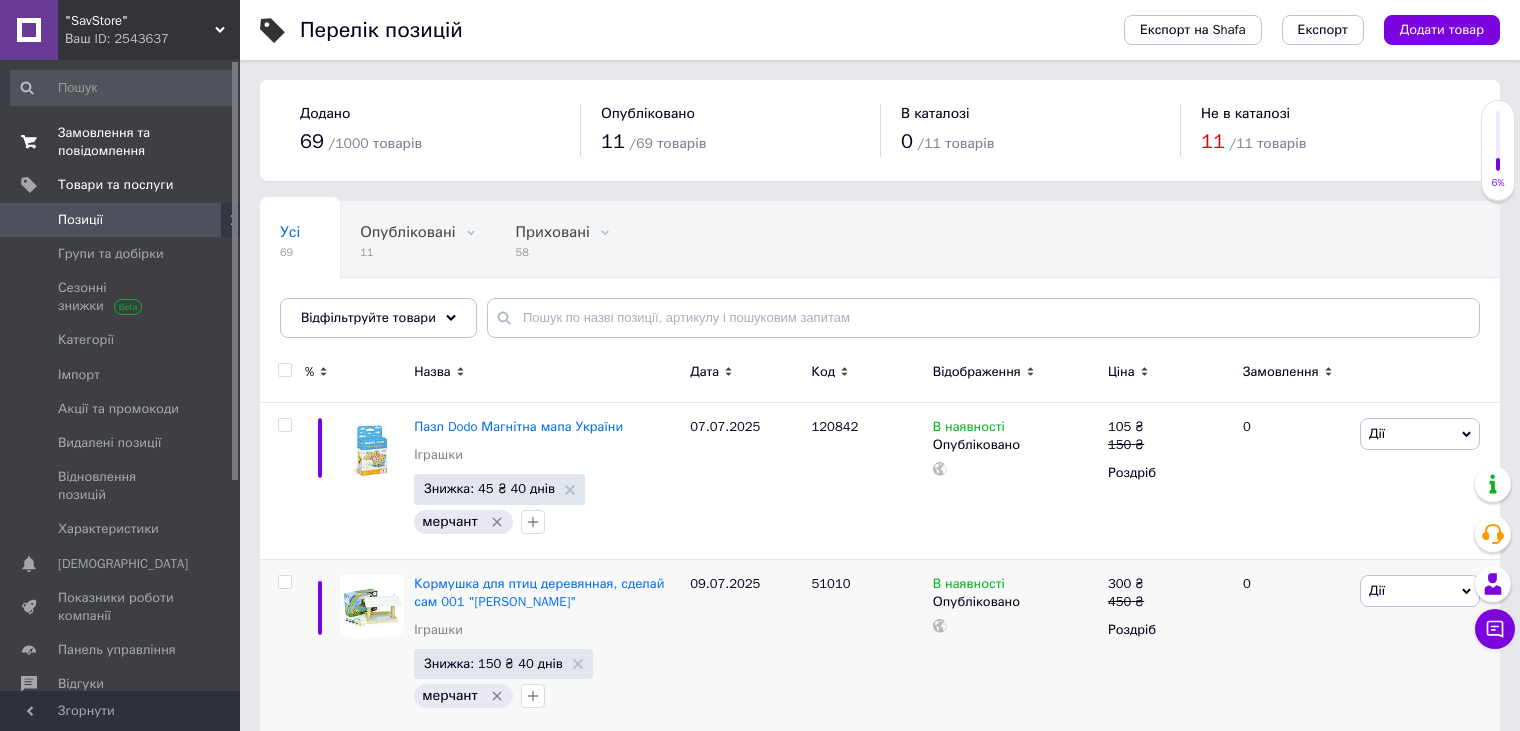 click on "Замовлення та повідомлення" at bounding box center [121, 142] 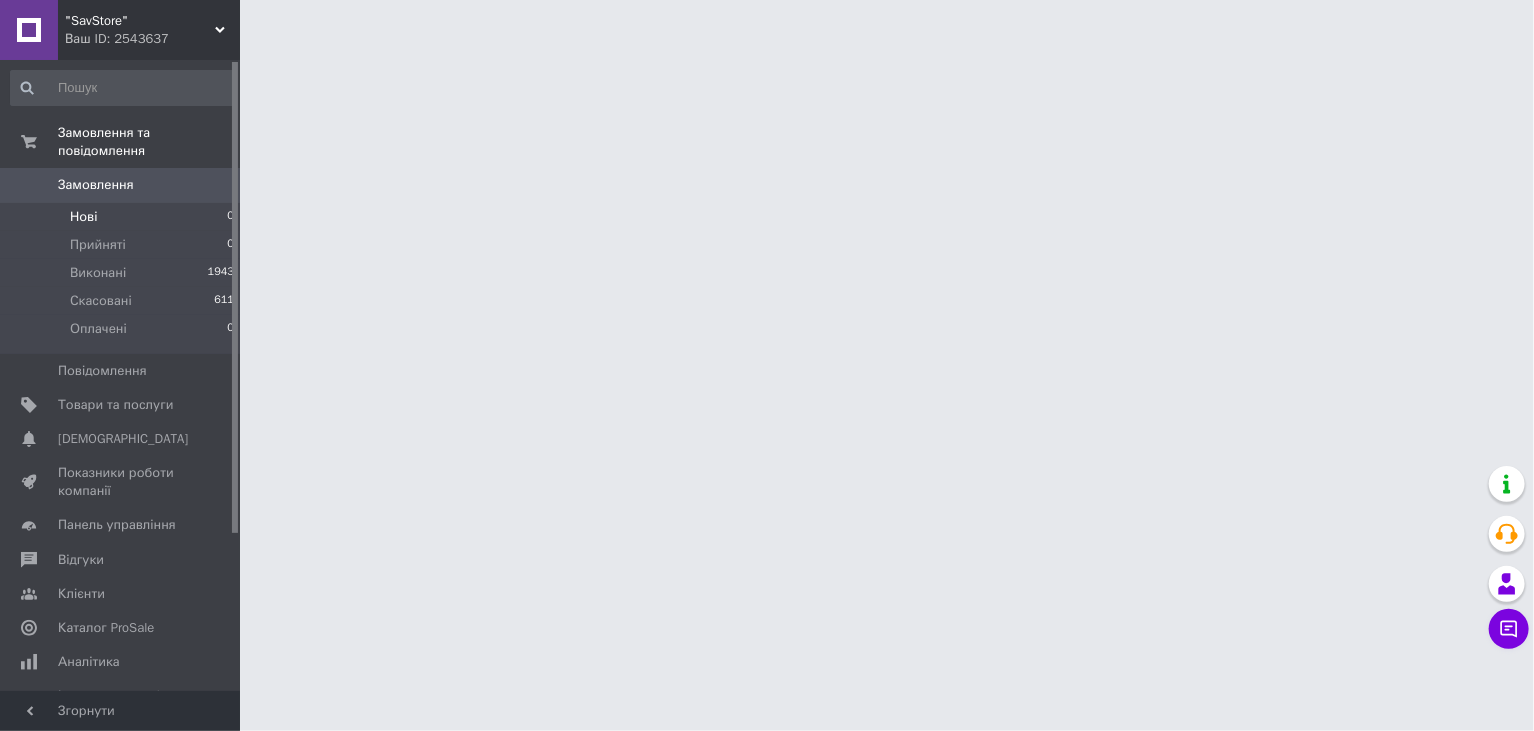 click on "Нові 0" at bounding box center [123, 217] 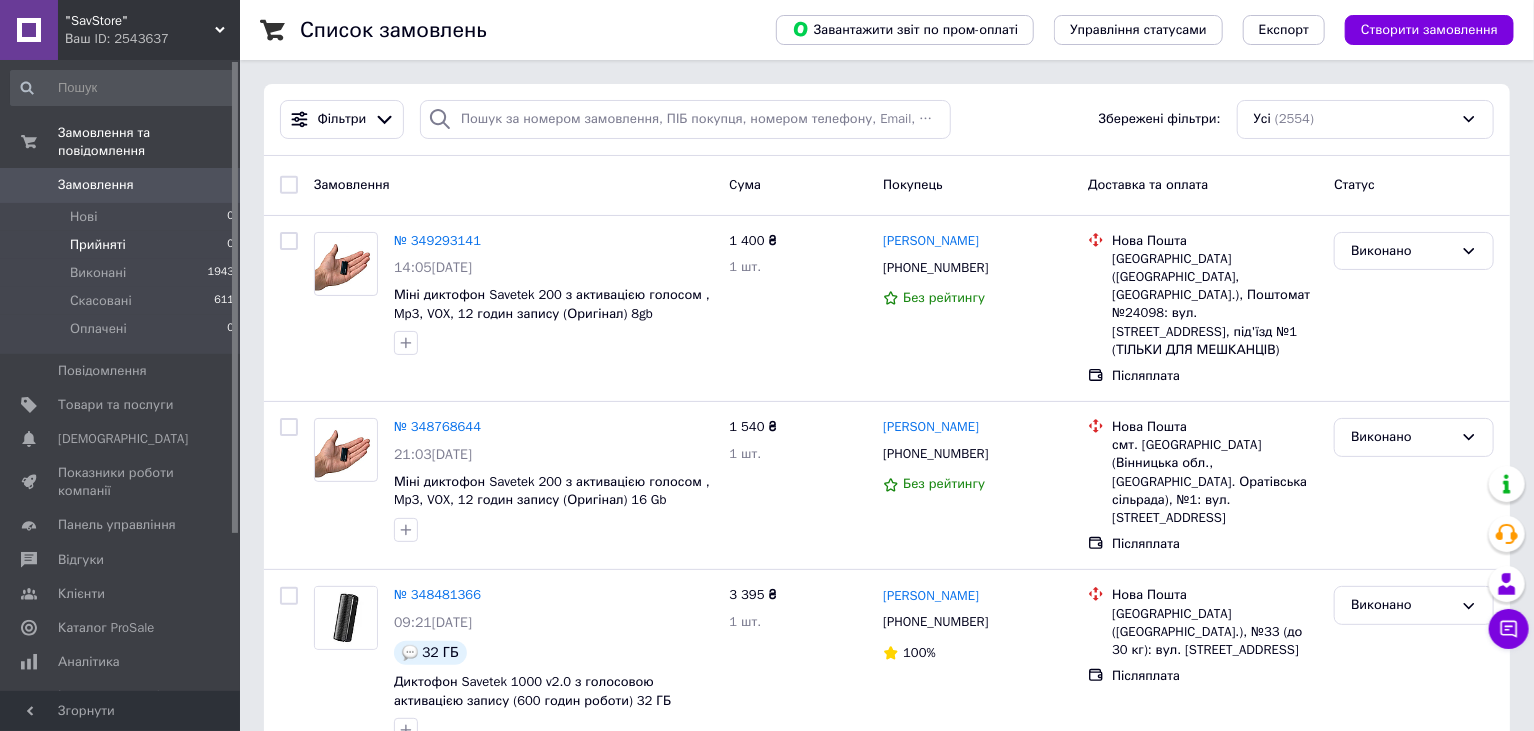 click on "Прийняті 0" at bounding box center (123, 245) 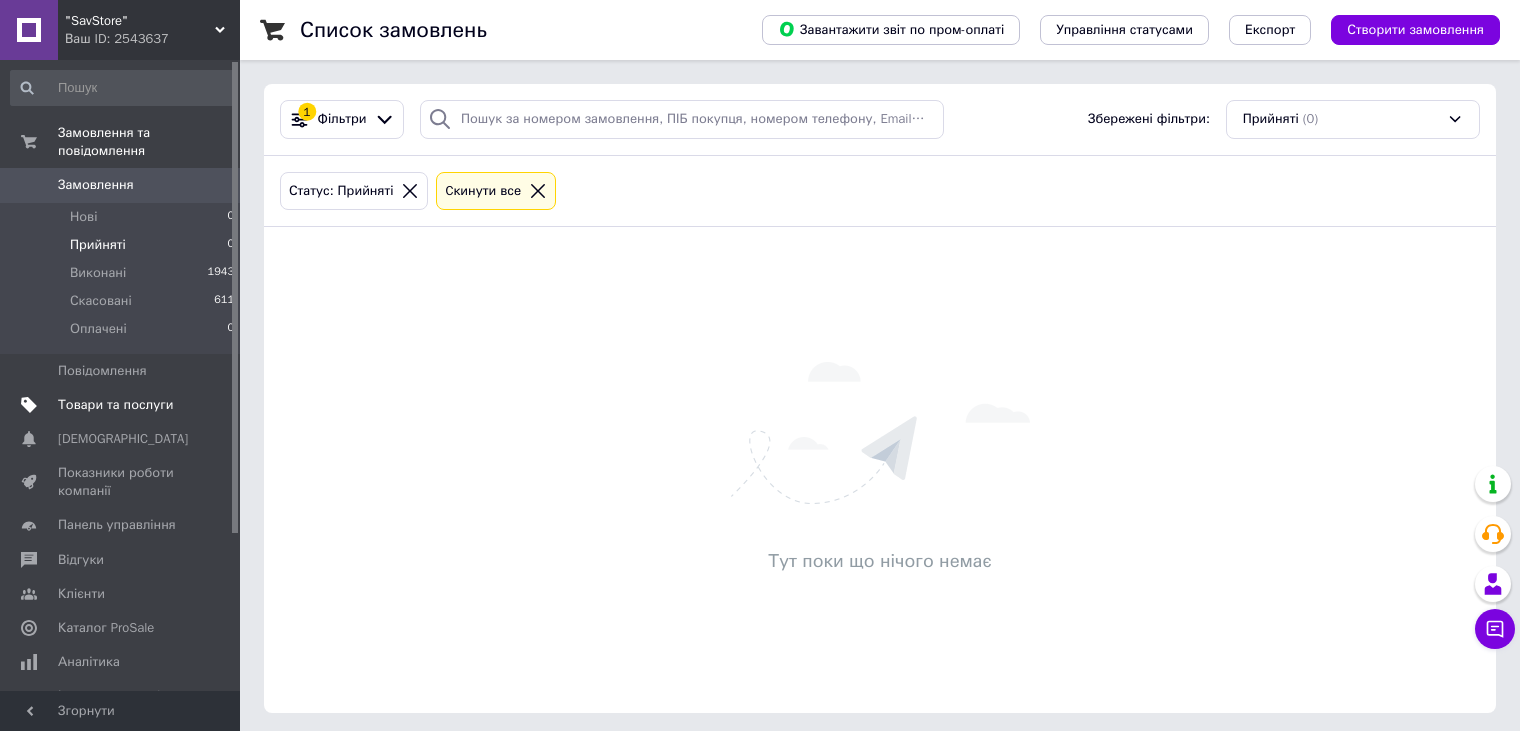 click on "Товари та послуги" at bounding box center (115, 405) 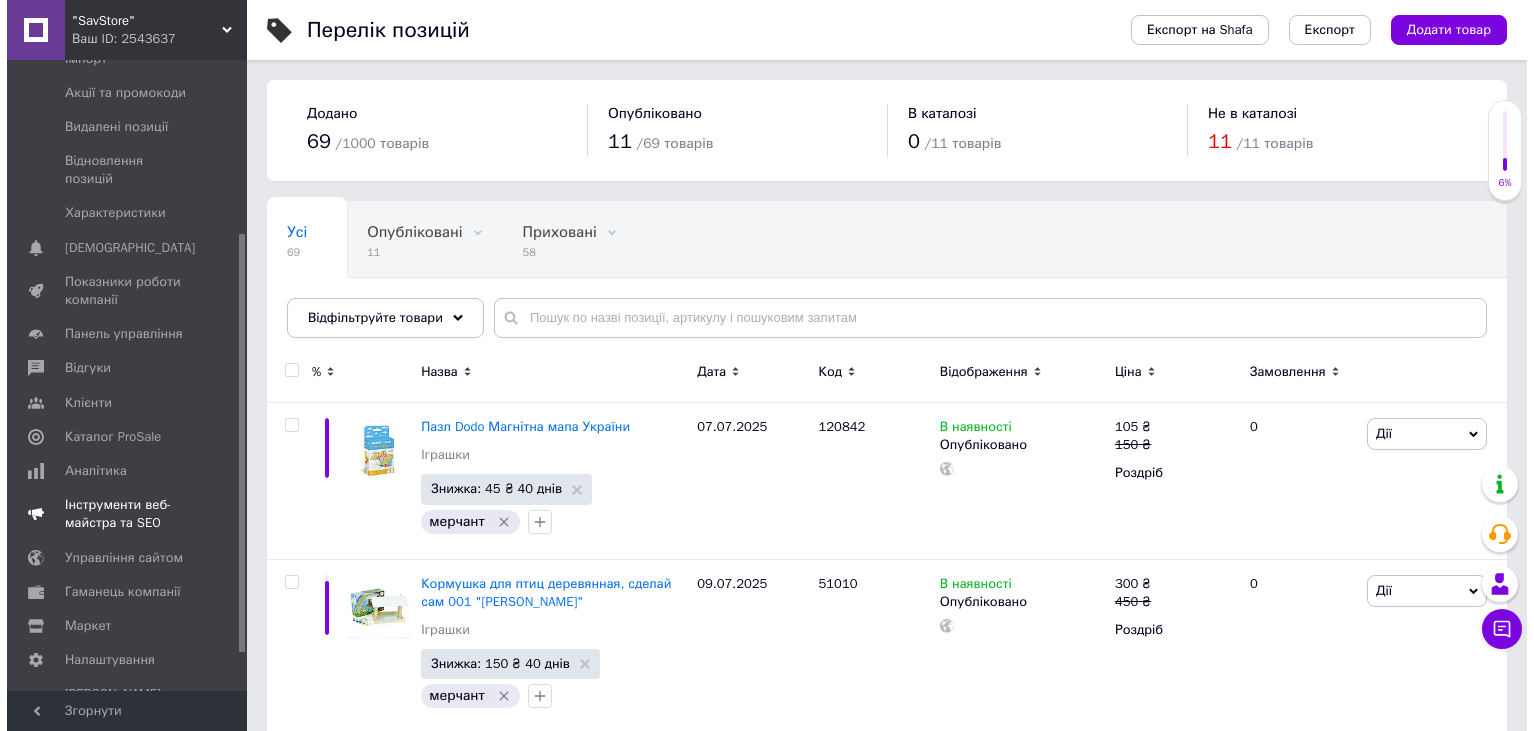 scroll, scrollTop: 317, scrollLeft: 0, axis: vertical 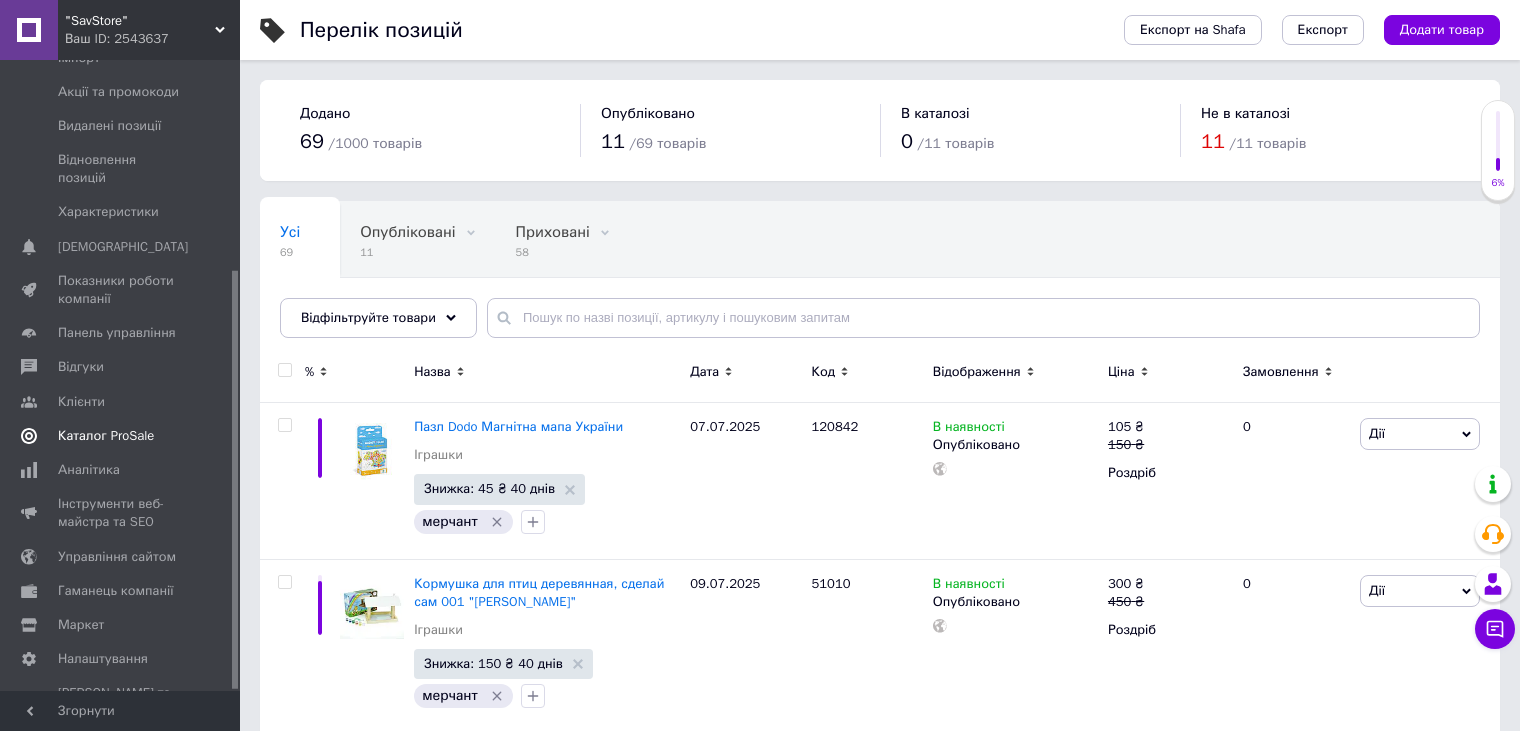 click on "Каталог ProSale" at bounding box center (123, 436) 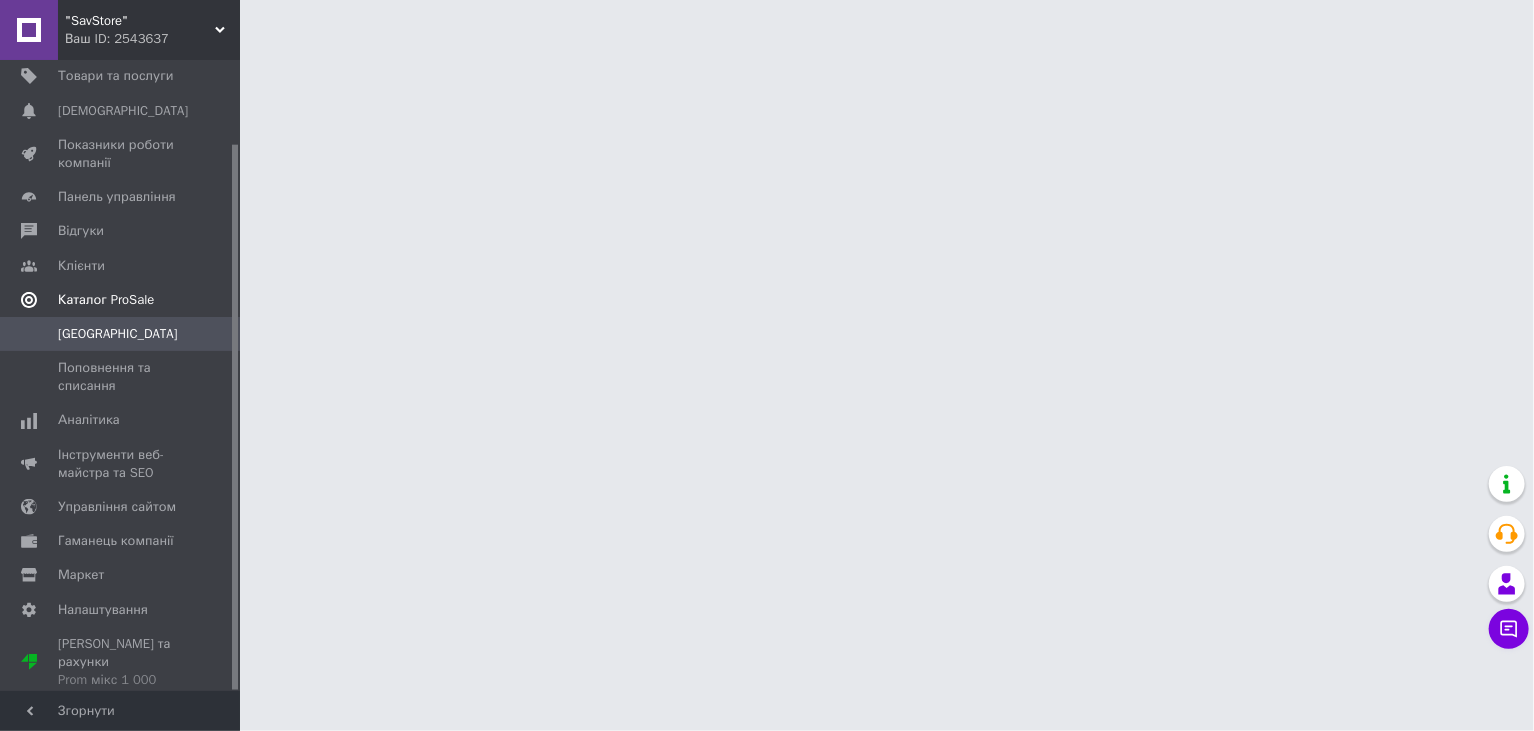 scroll, scrollTop: 96, scrollLeft: 0, axis: vertical 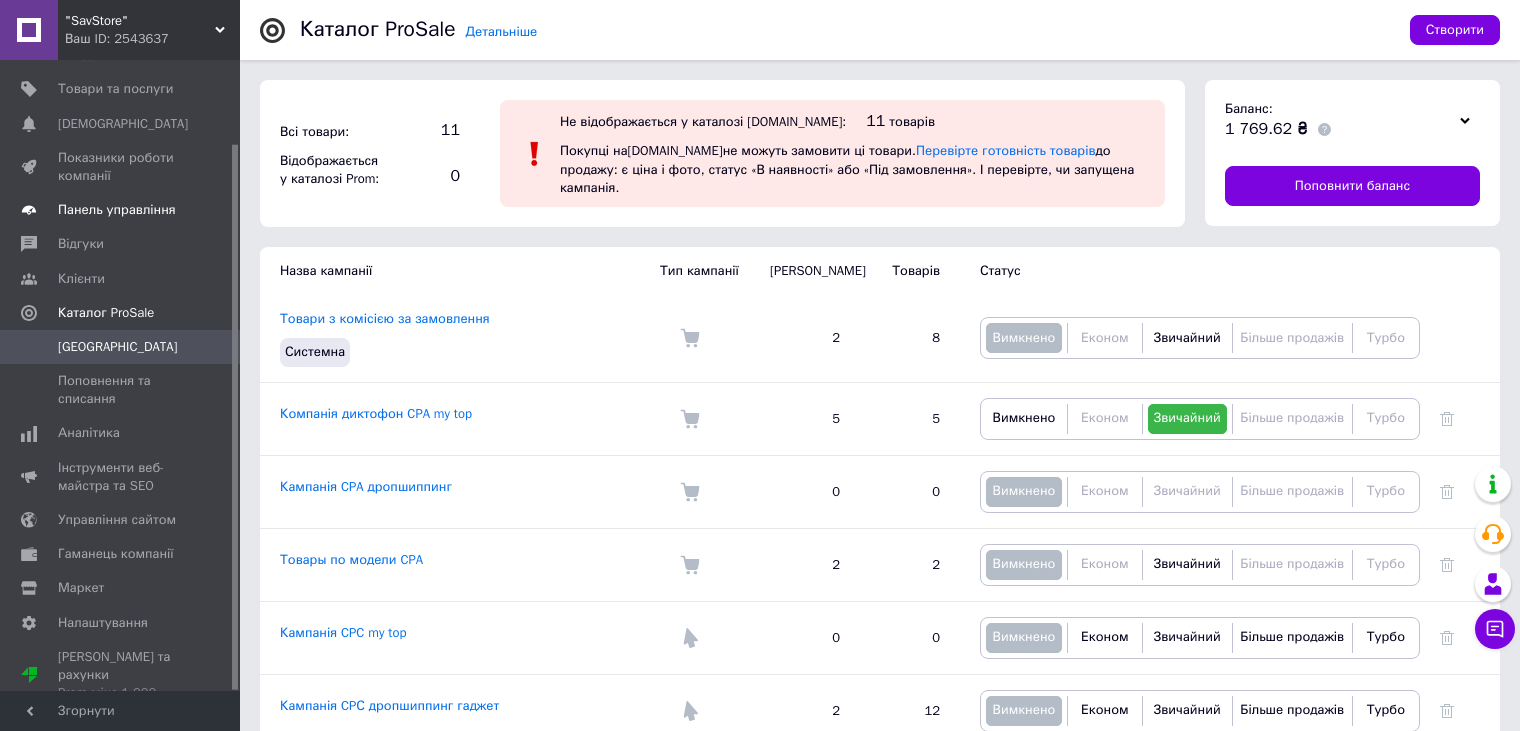 click on "Панель управління" at bounding box center [117, 210] 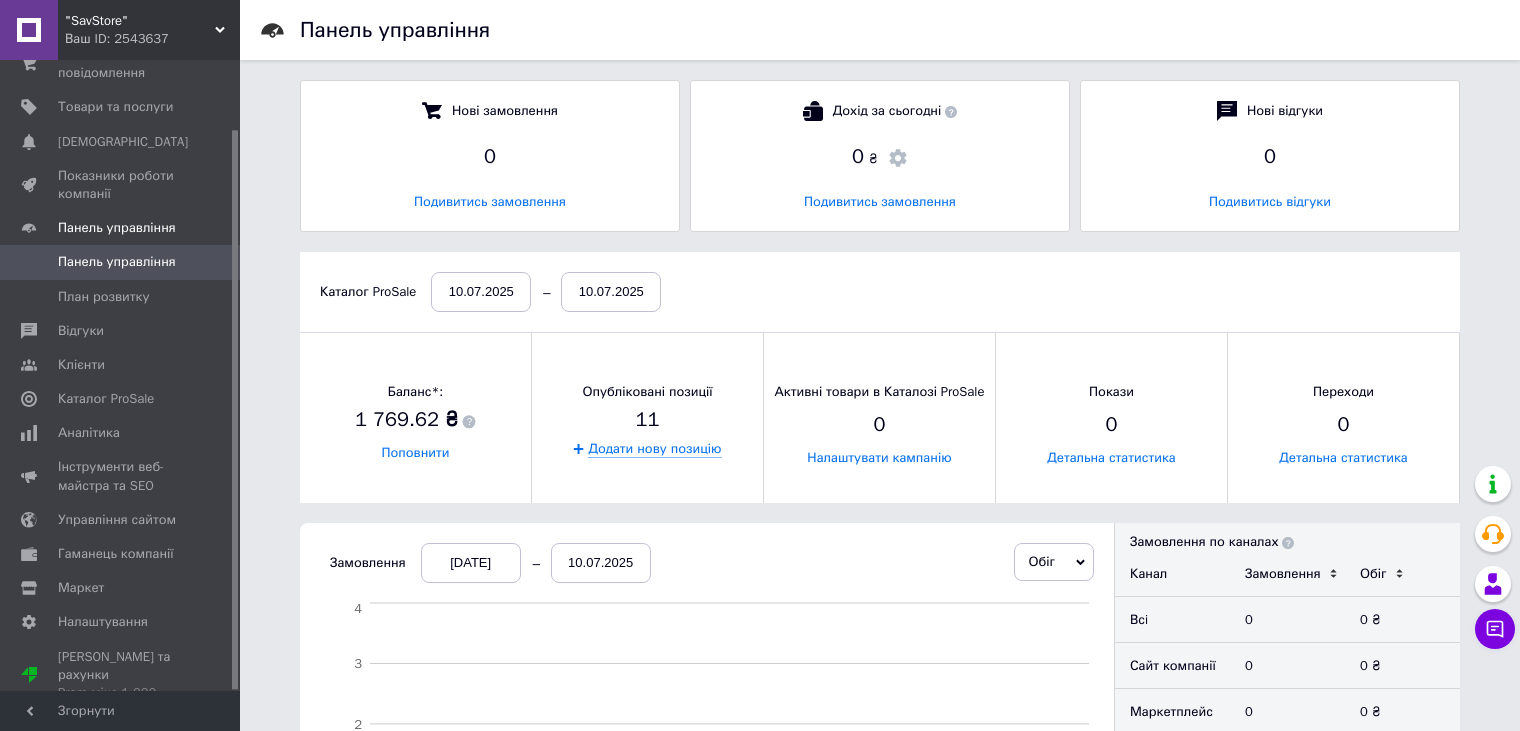 scroll, scrollTop: 10, scrollLeft: 9, axis: both 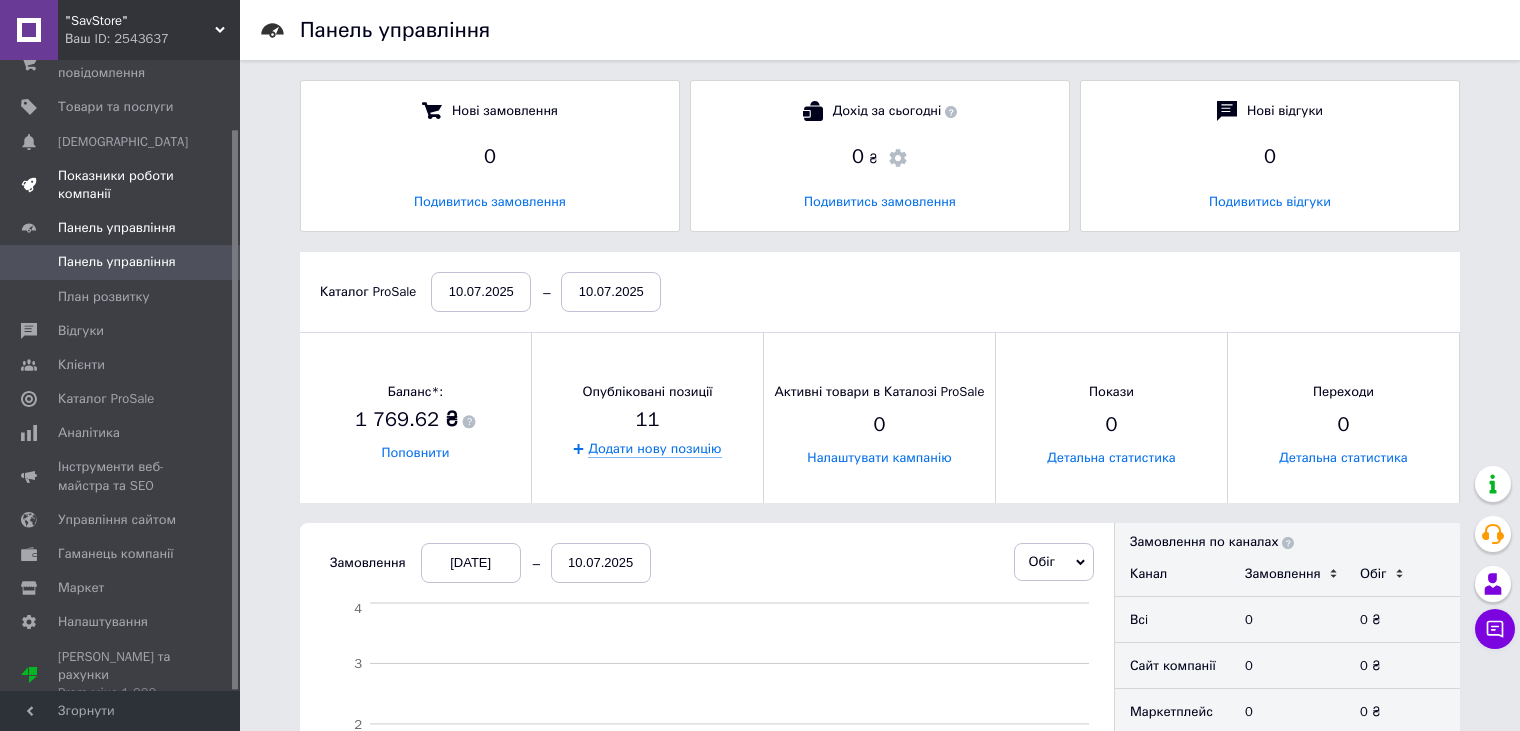 click on "Показники роботи компанії" at bounding box center [121, 185] 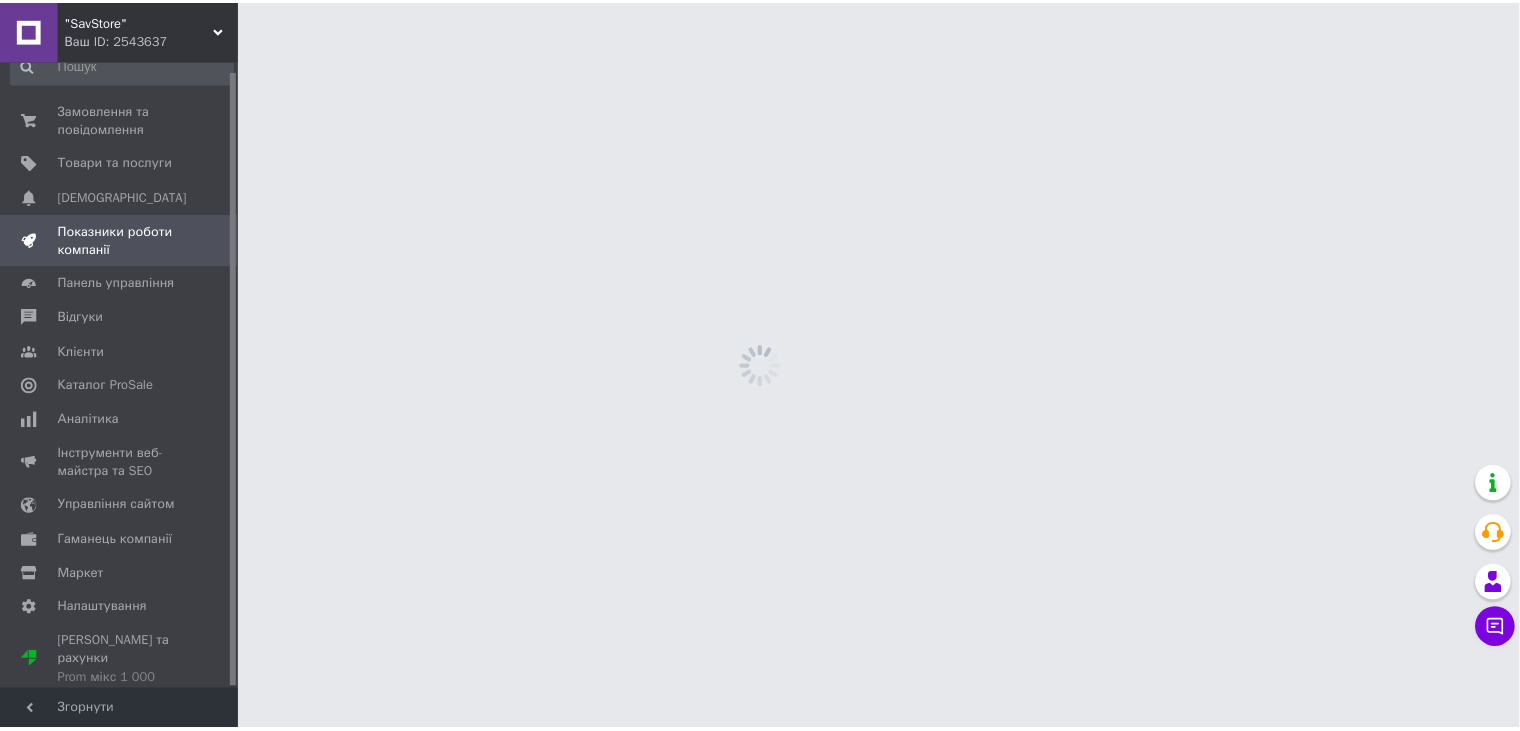 scroll, scrollTop: 9, scrollLeft: 0, axis: vertical 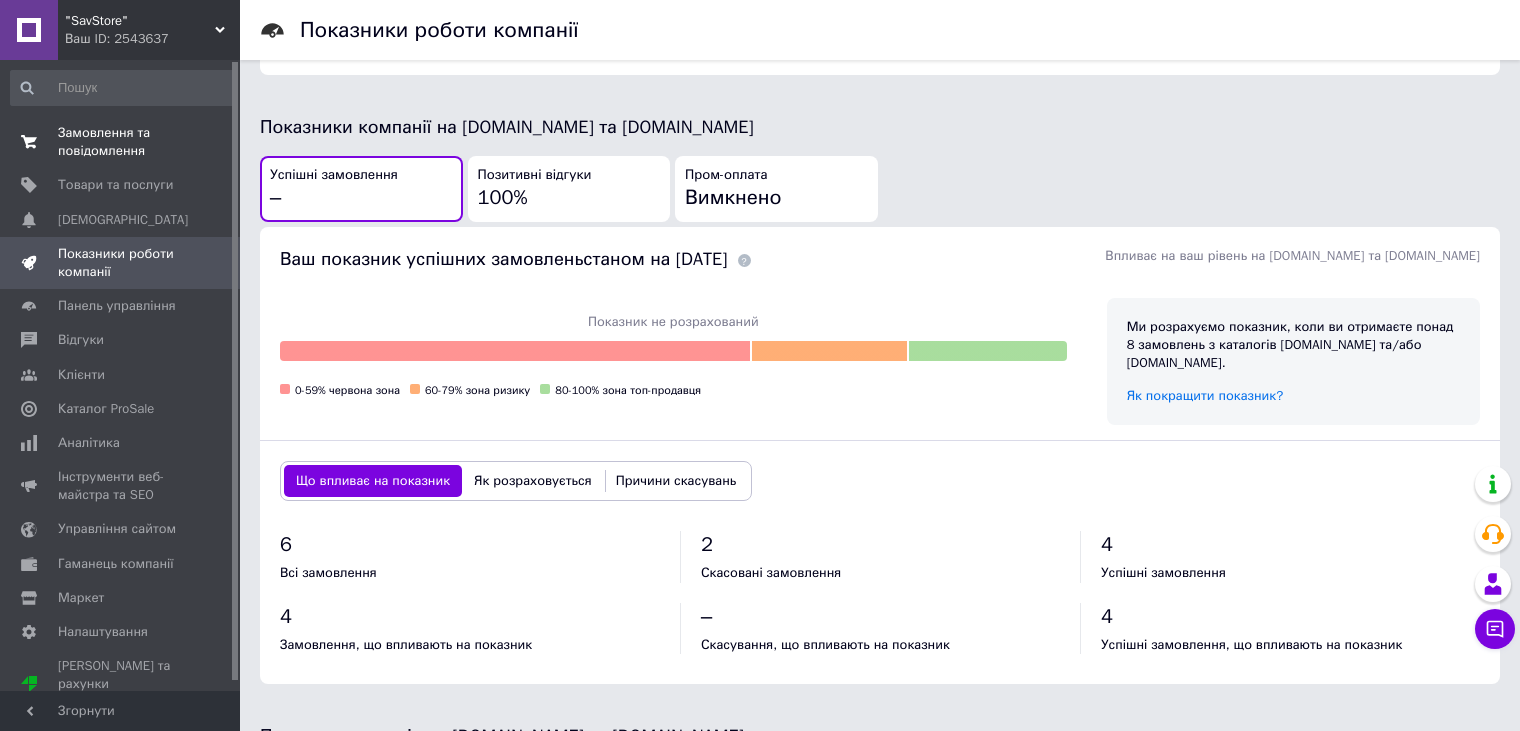 click on "Замовлення та повідомлення 0 0" at bounding box center (123, 142) 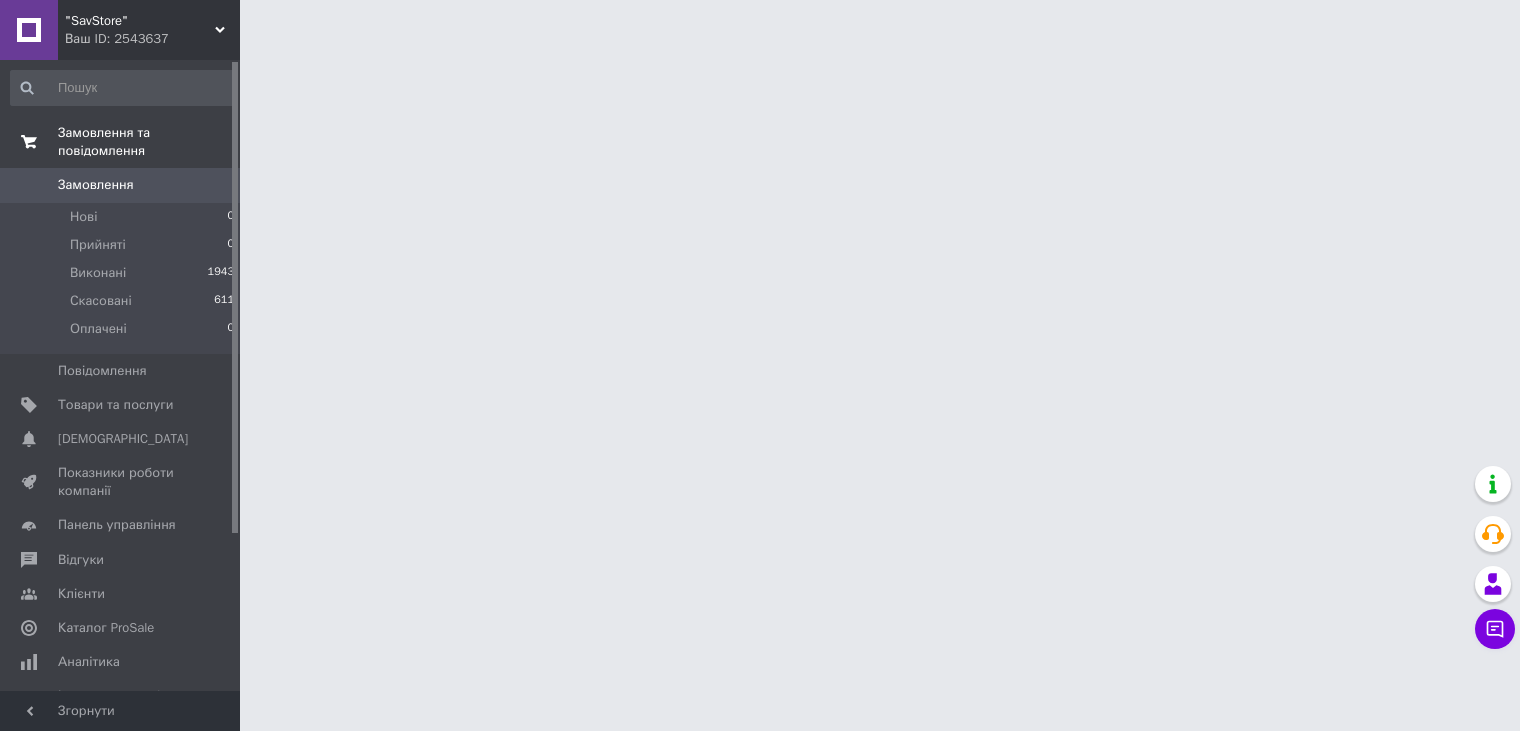 scroll, scrollTop: 0, scrollLeft: 0, axis: both 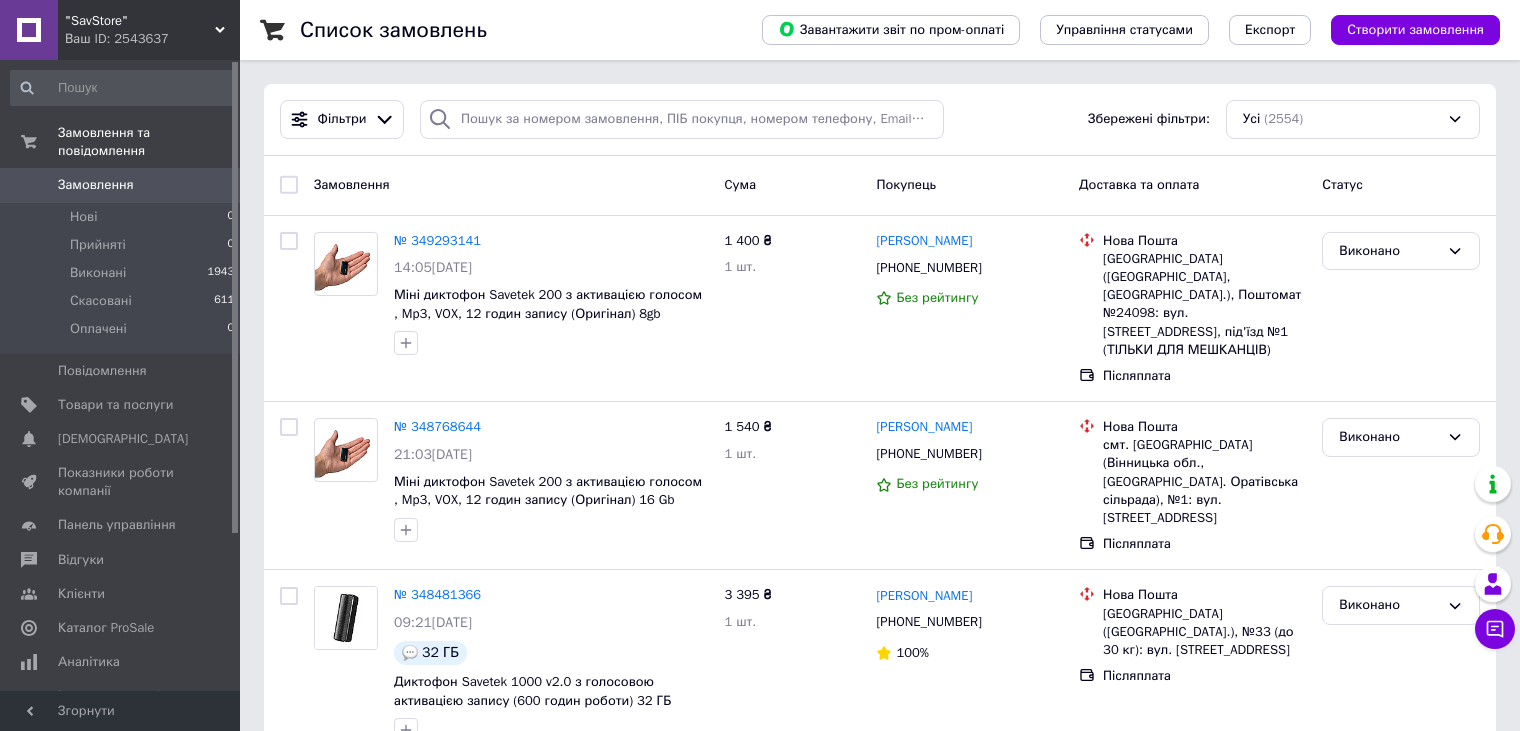click on "Замовлення" at bounding box center (121, 185) 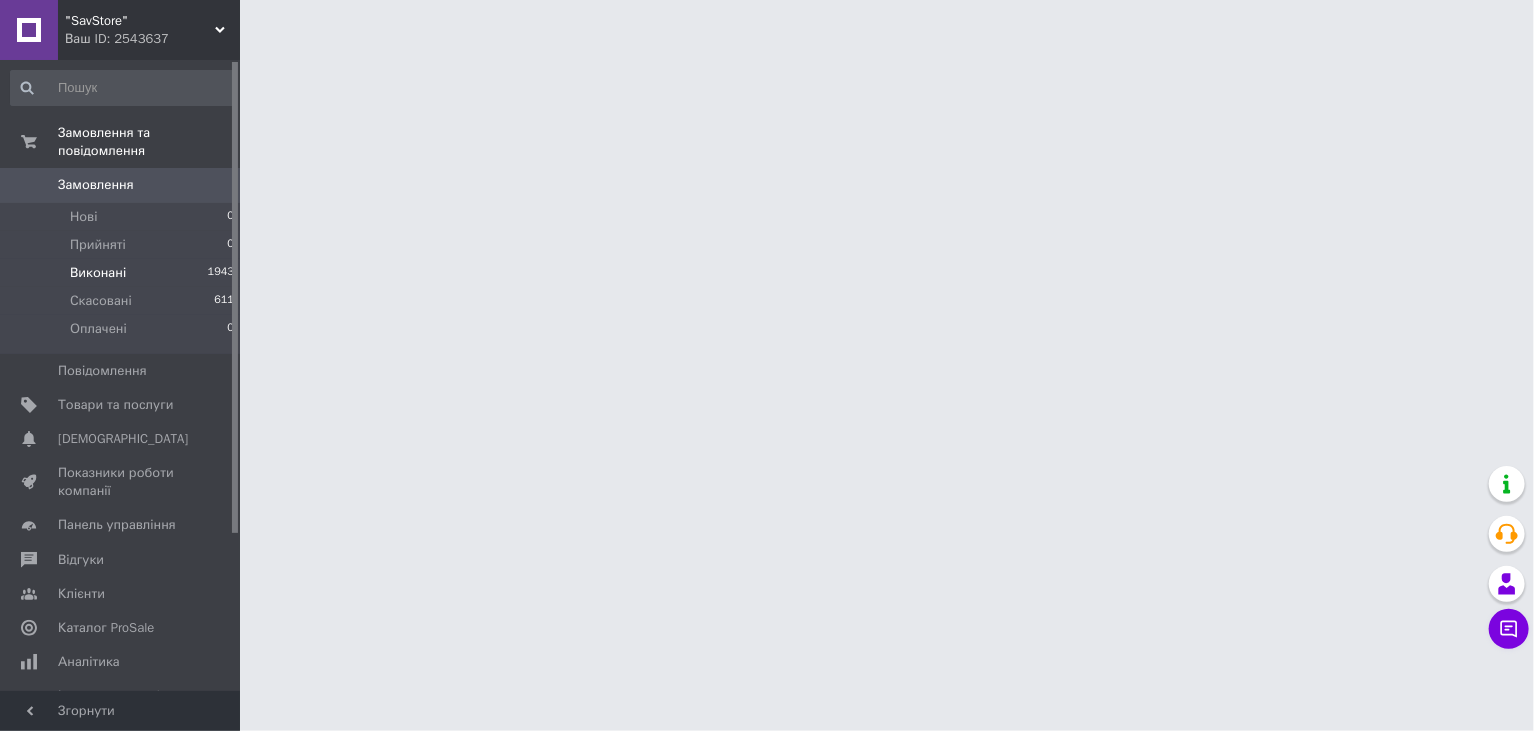 click on "Виконані 1943" at bounding box center (123, 273) 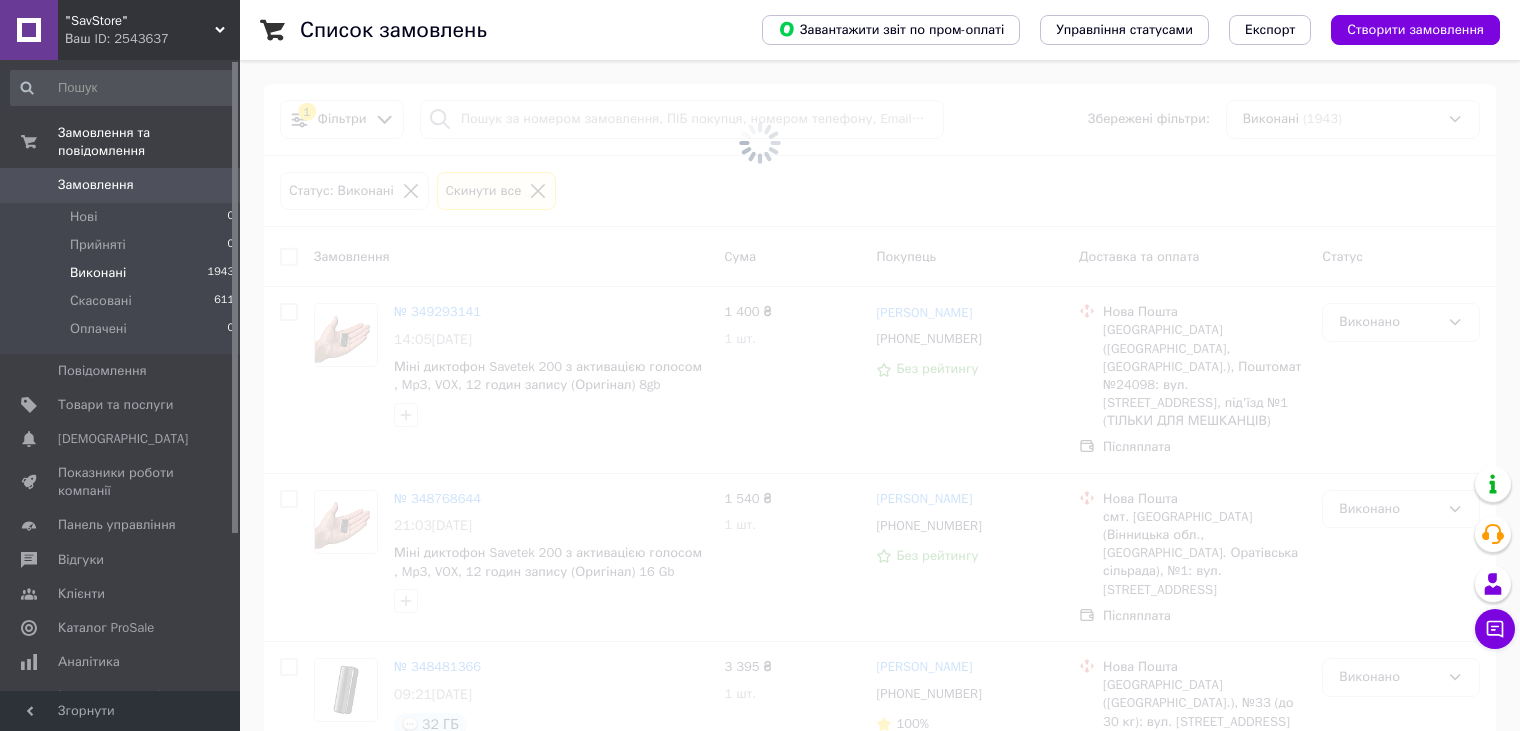 click on "Замовлення" at bounding box center [96, 185] 